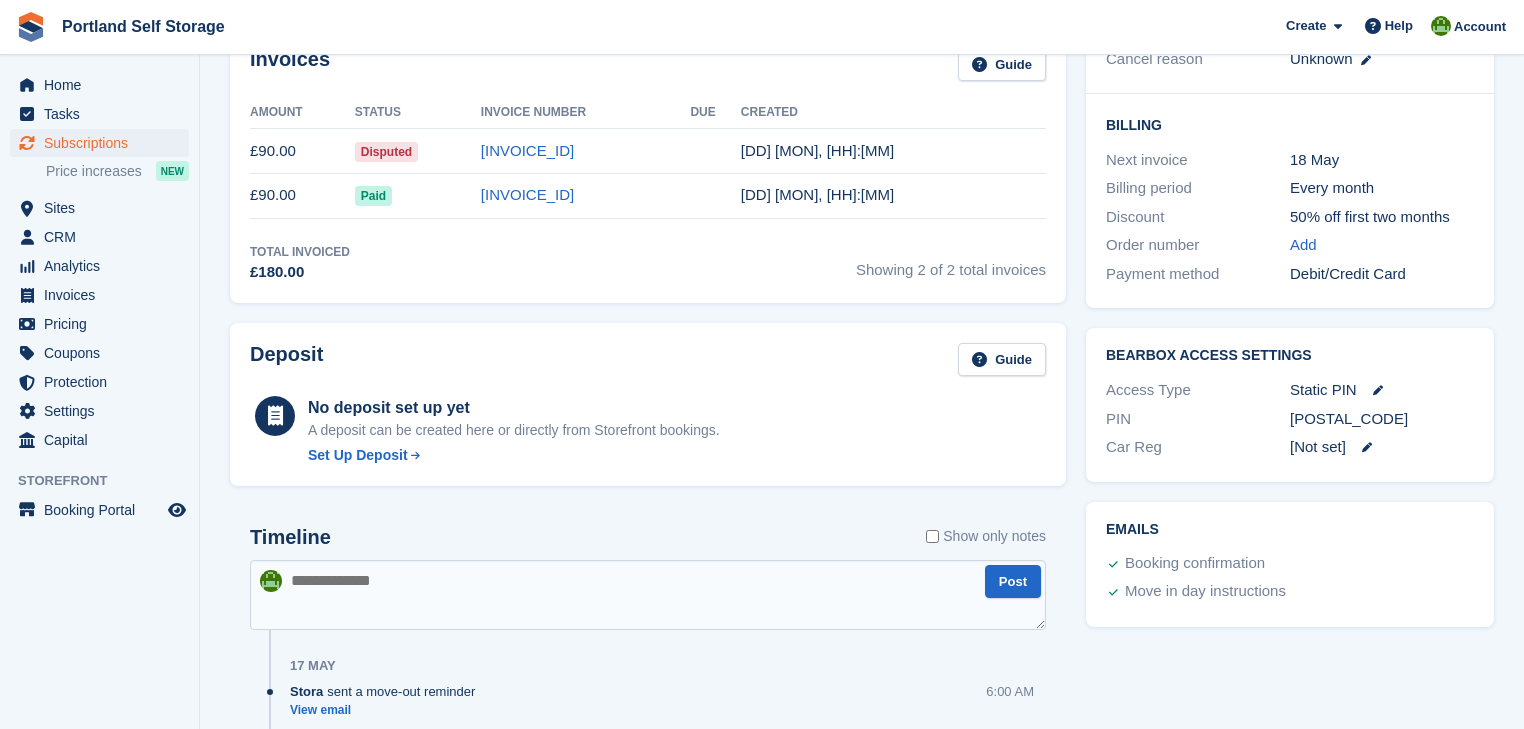 scroll, scrollTop: 350, scrollLeft: 0, axis: vertical 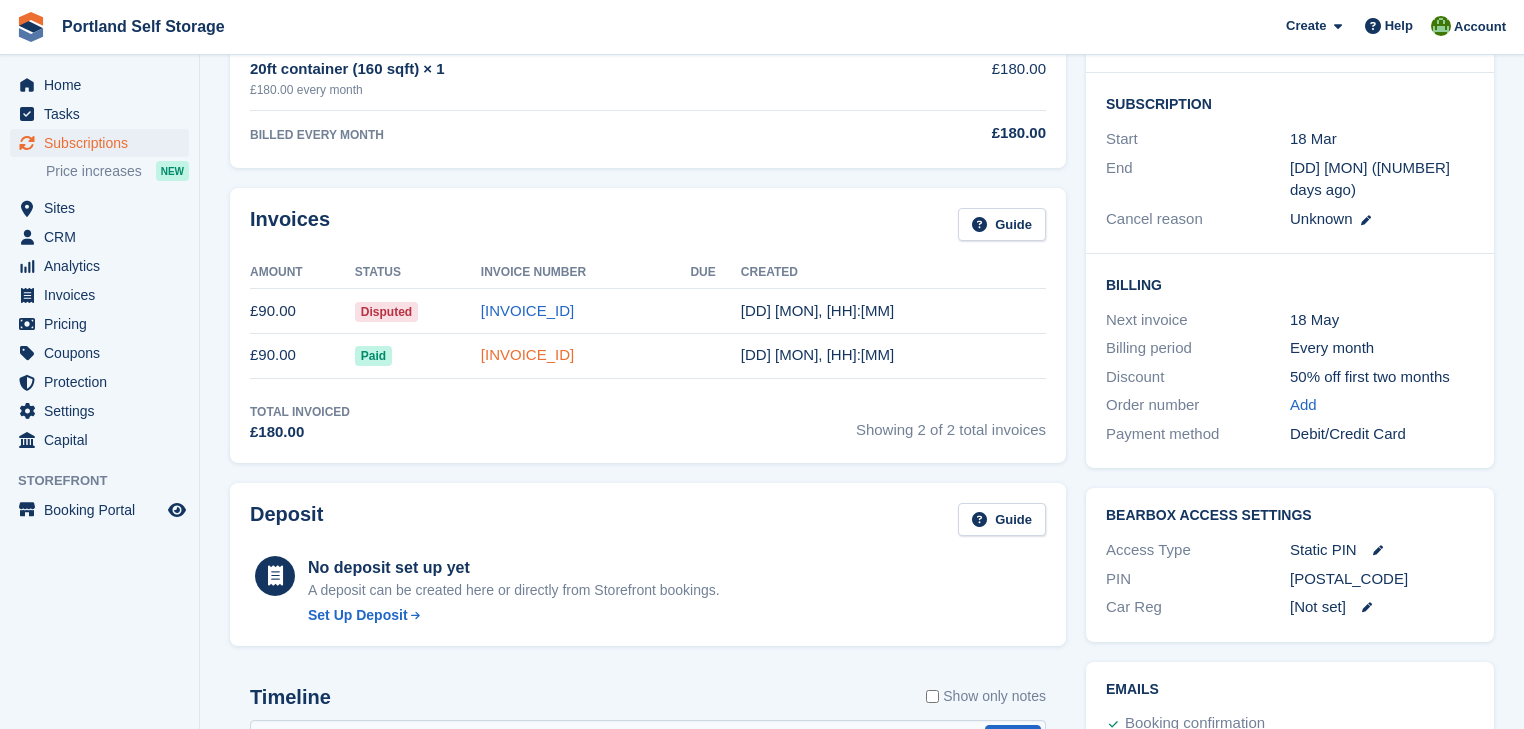 click on "[LICENSE_PLATE]" at bounding box center (527, 354) 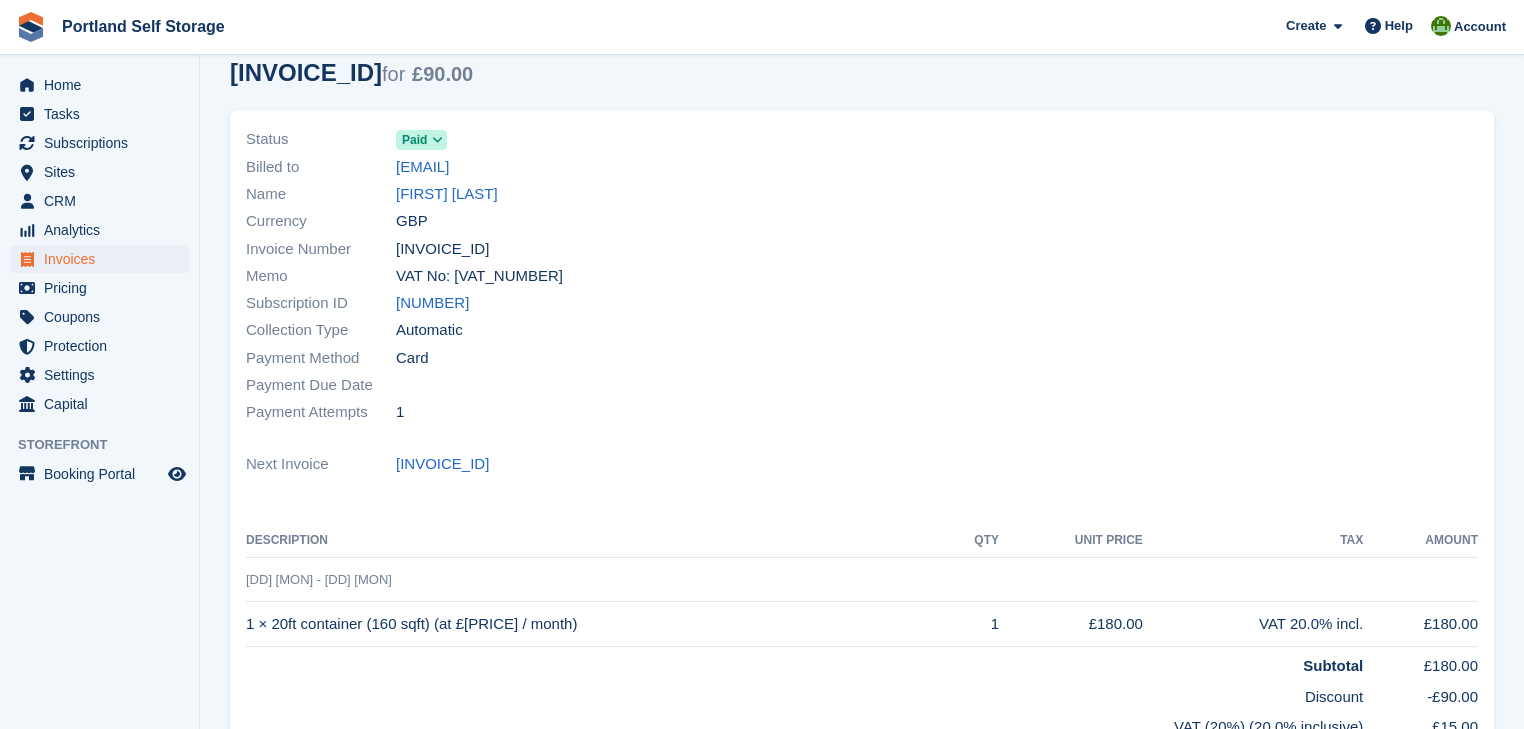 scroll, scrollTop: 0, scrollLeft: 0, axis: both 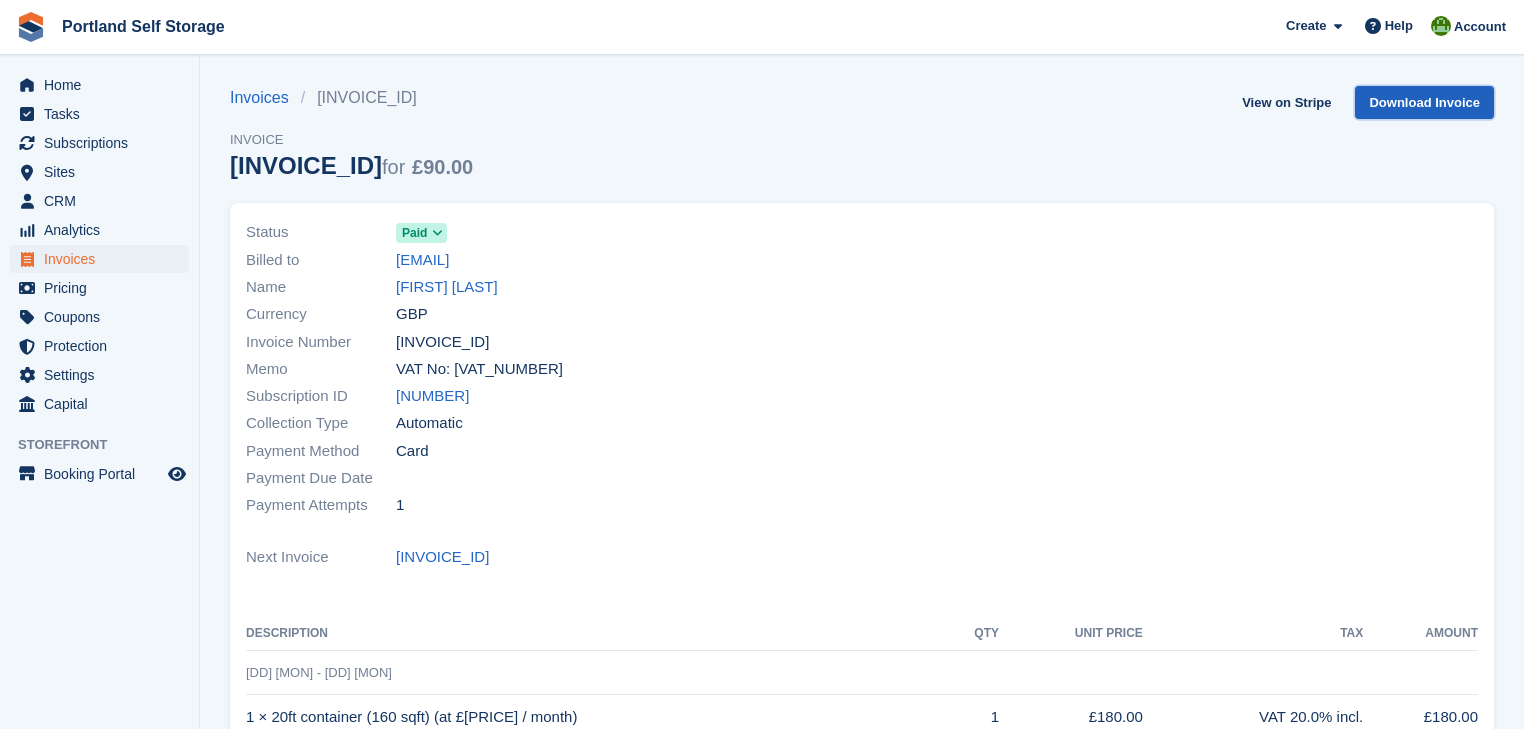 click on "Download Invoice" at bounding box center [1424, 102] 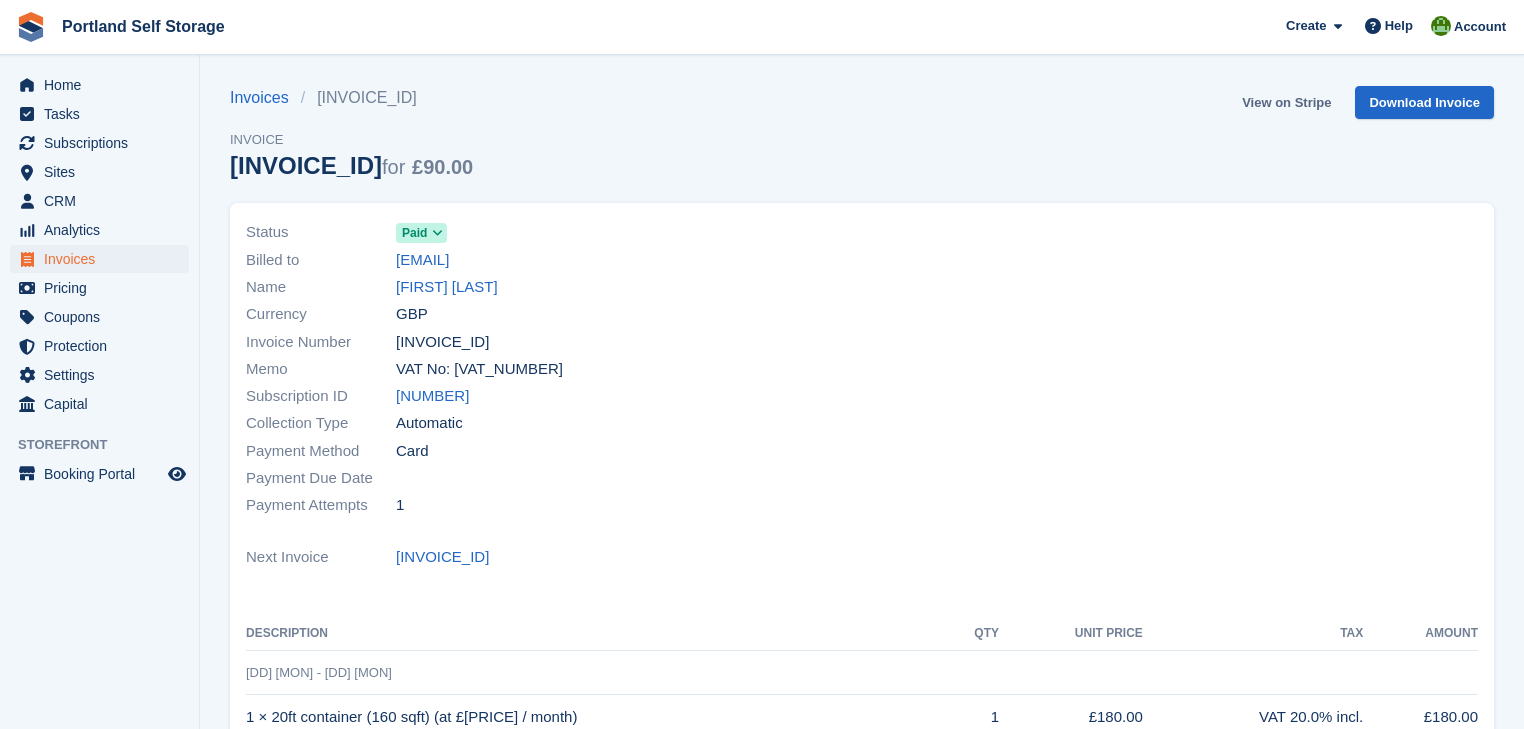 click on "View on Stripe" at bounding box center (1286, 102) 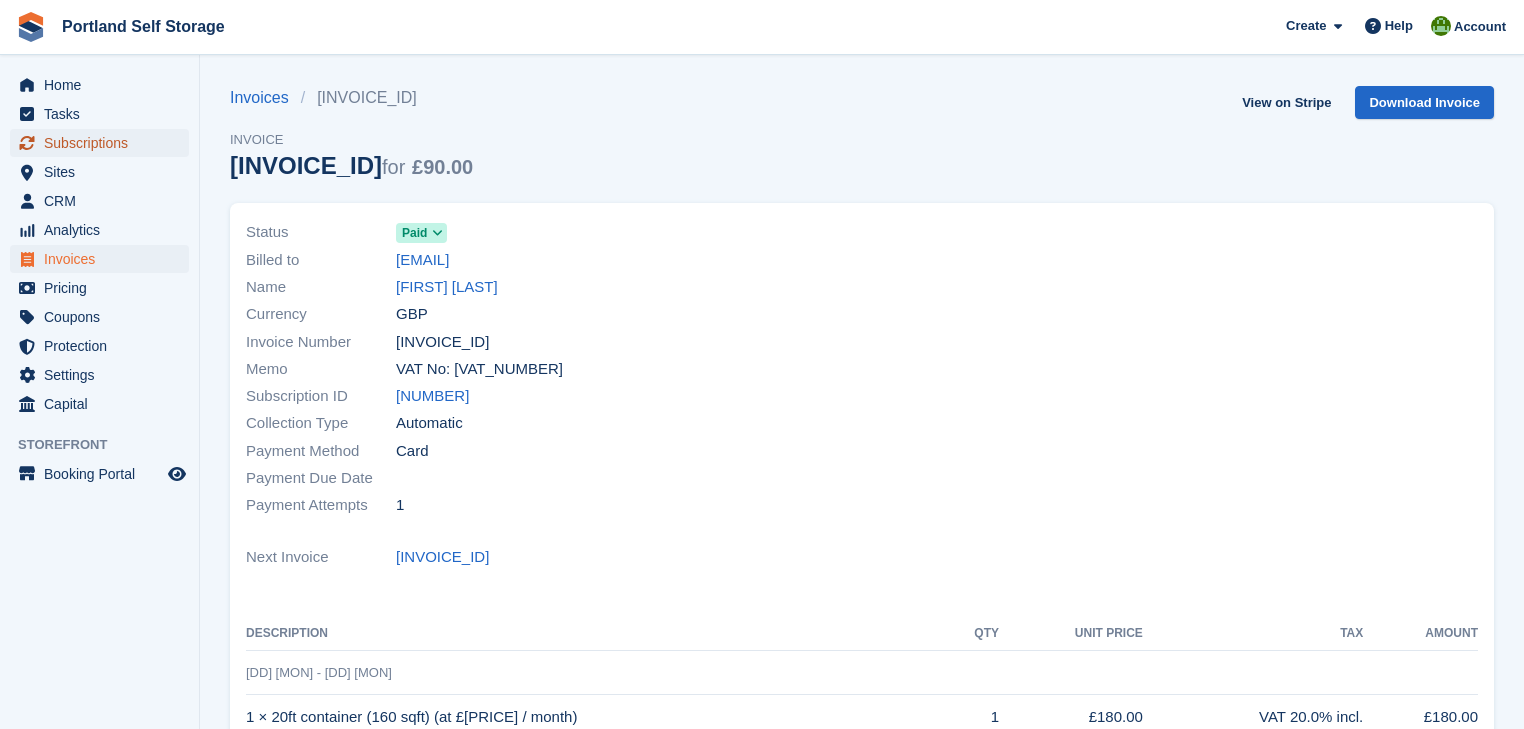 click on "Subscriptions" at bounding box center [104, 143] 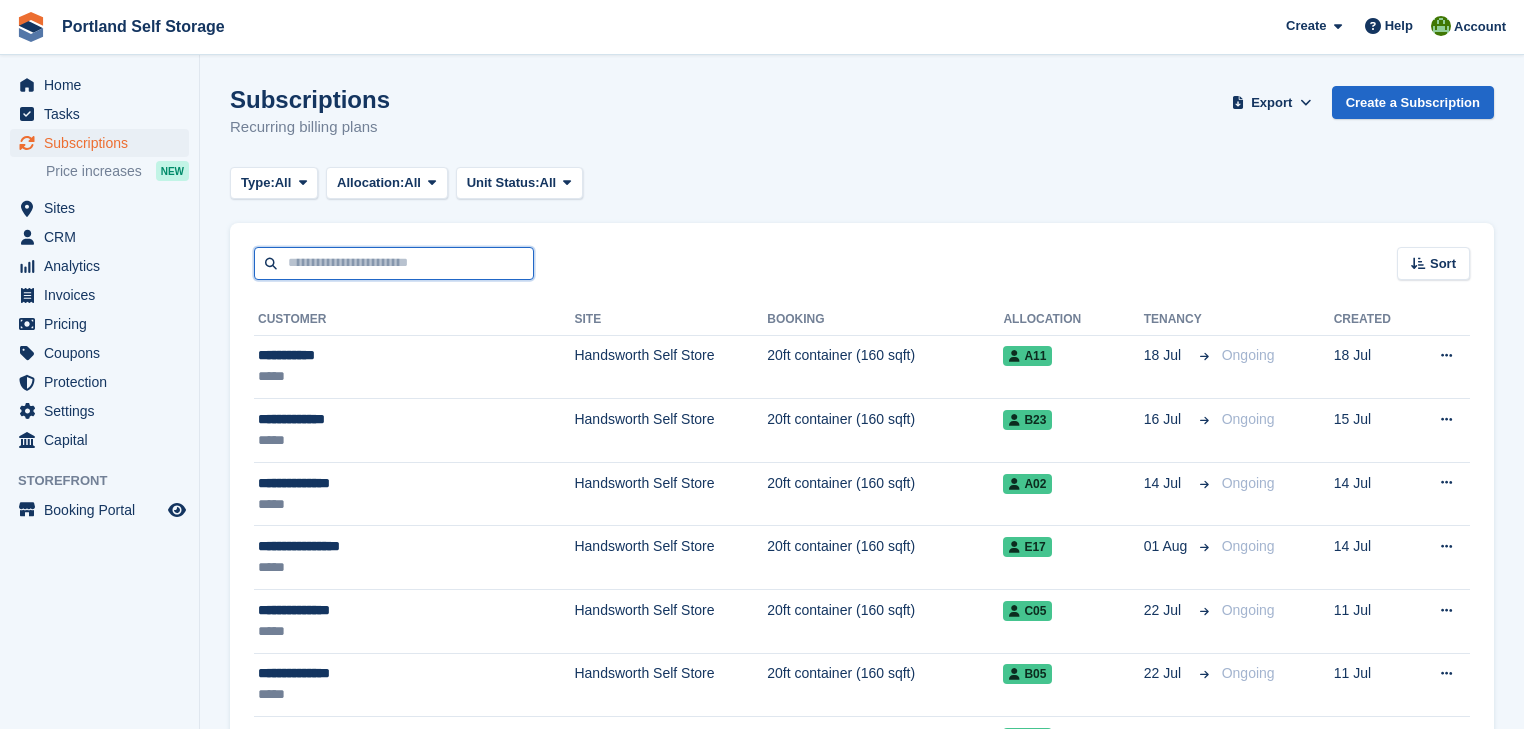 click at bounding box center [394, 263] 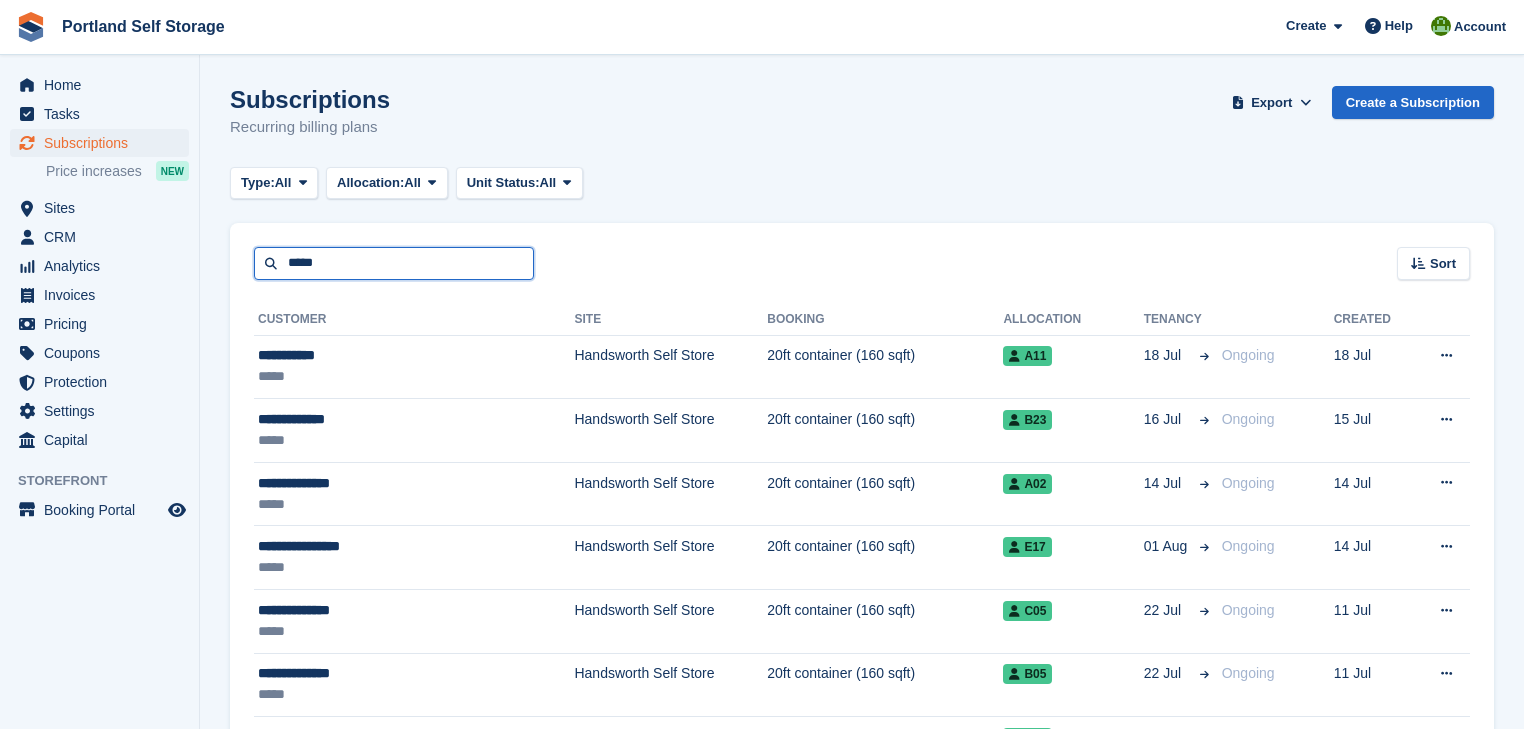 type on "*****" 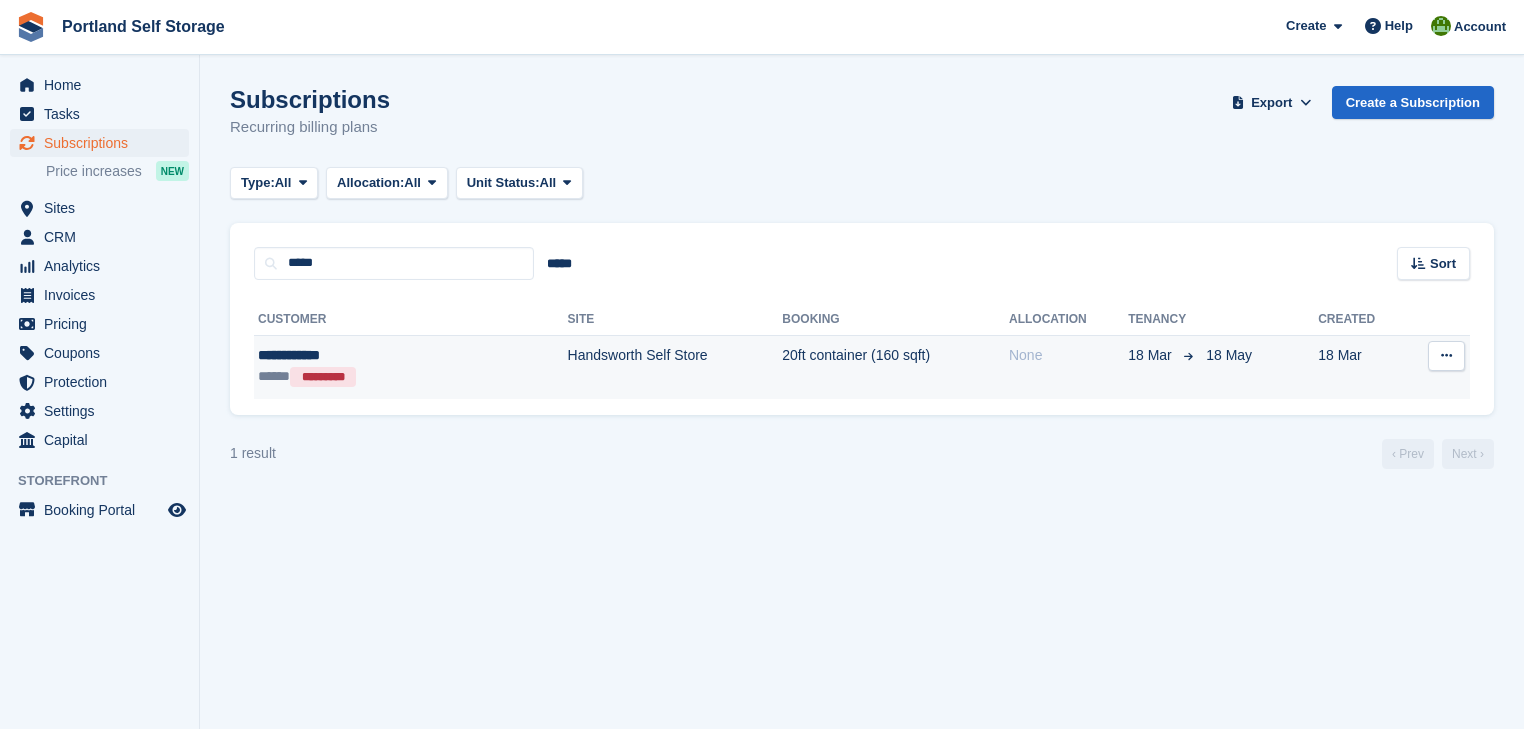 click on "Handsworth Self Store" at bounding box center (675, 366) 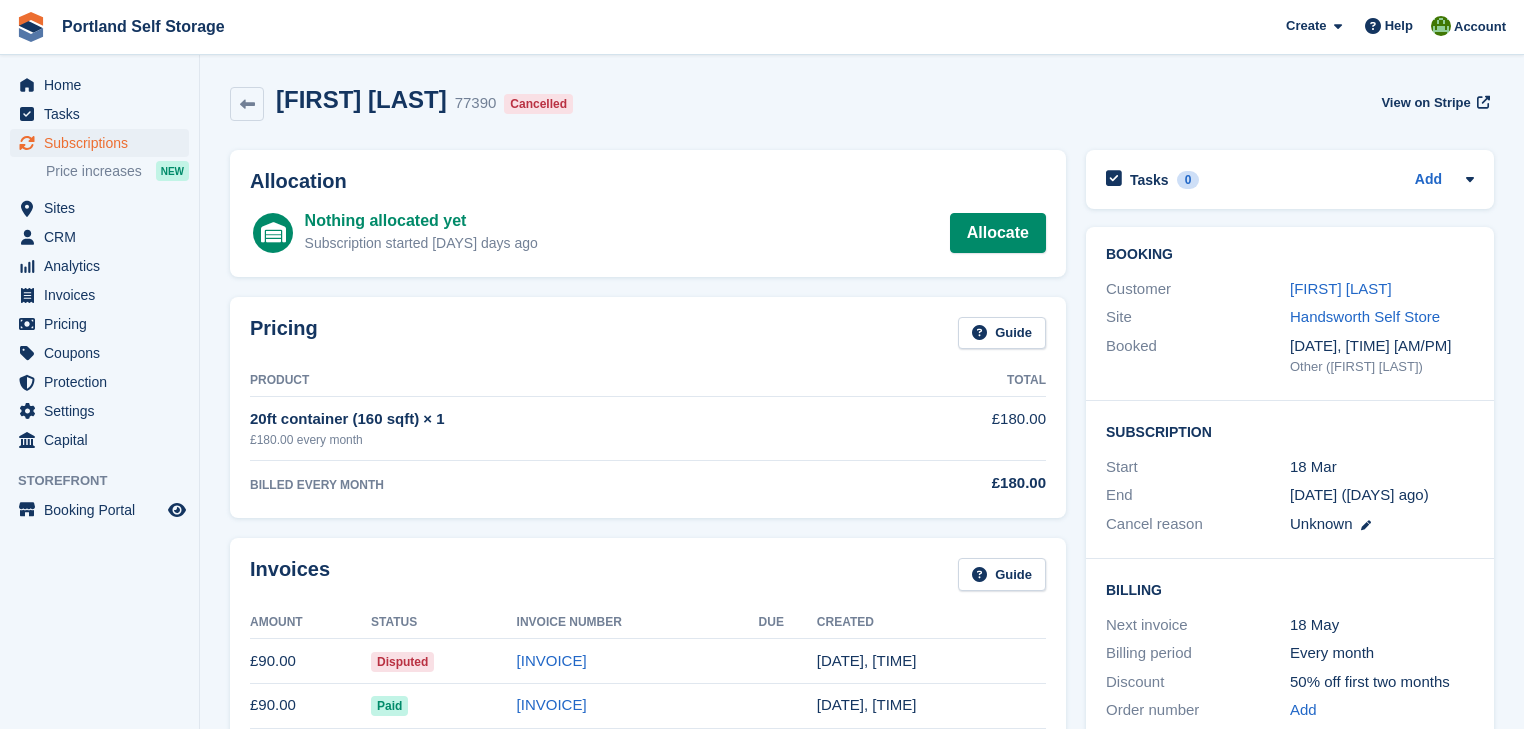 scroll, scrollTop: 0, scrollLeft: 0, axis: both 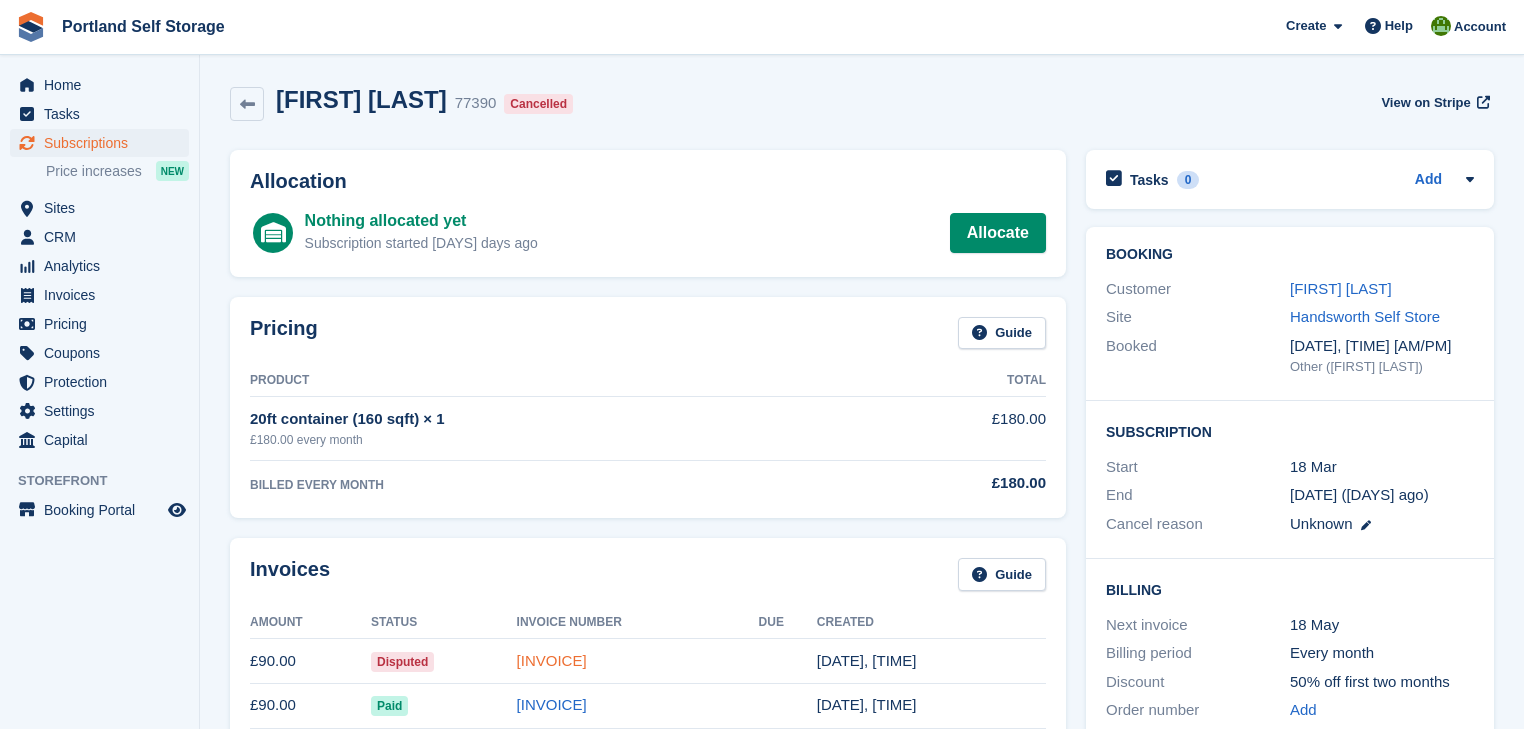 click on "[INVOICE]" at bounding box center (552, 660) 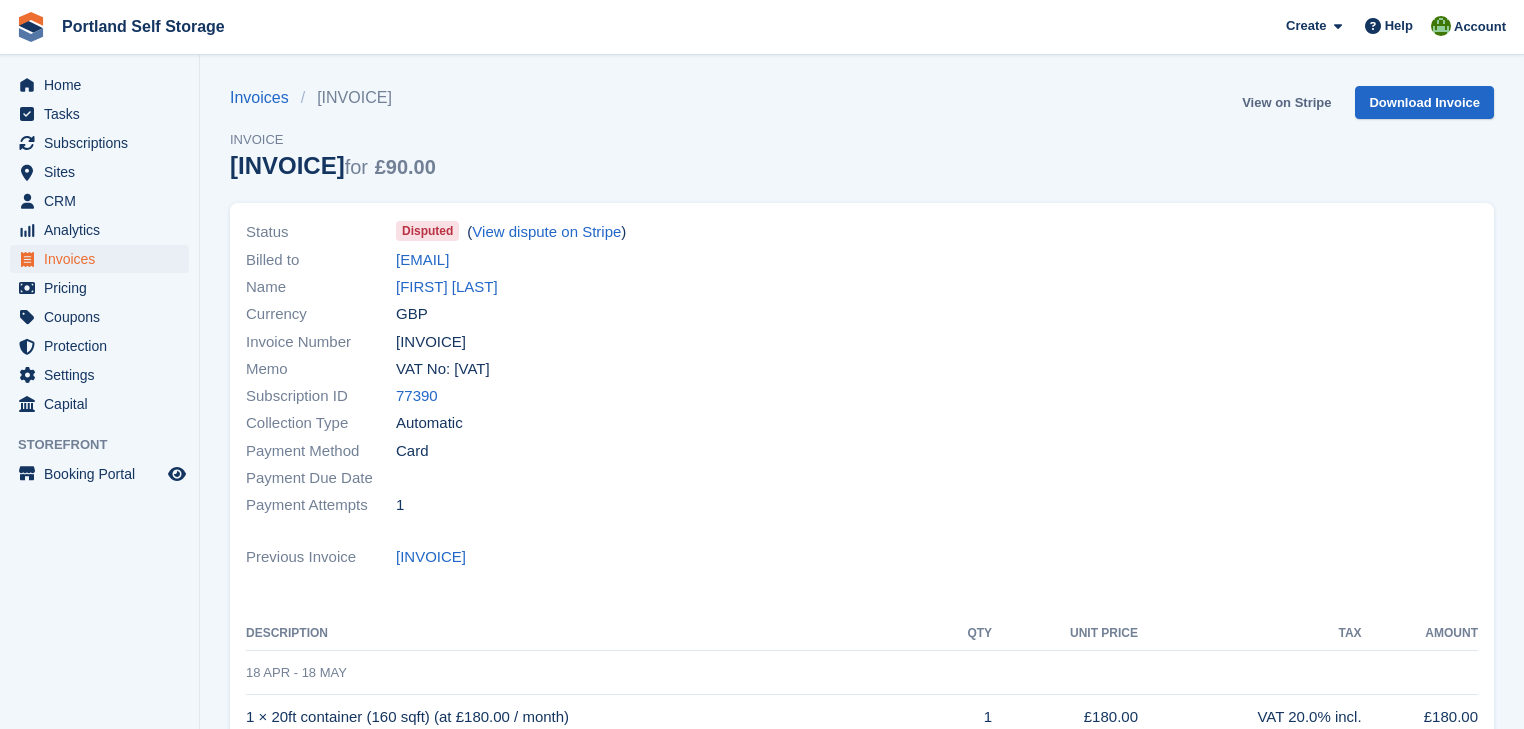 click on "View on Stripe" at bounding box center (1286, 102) 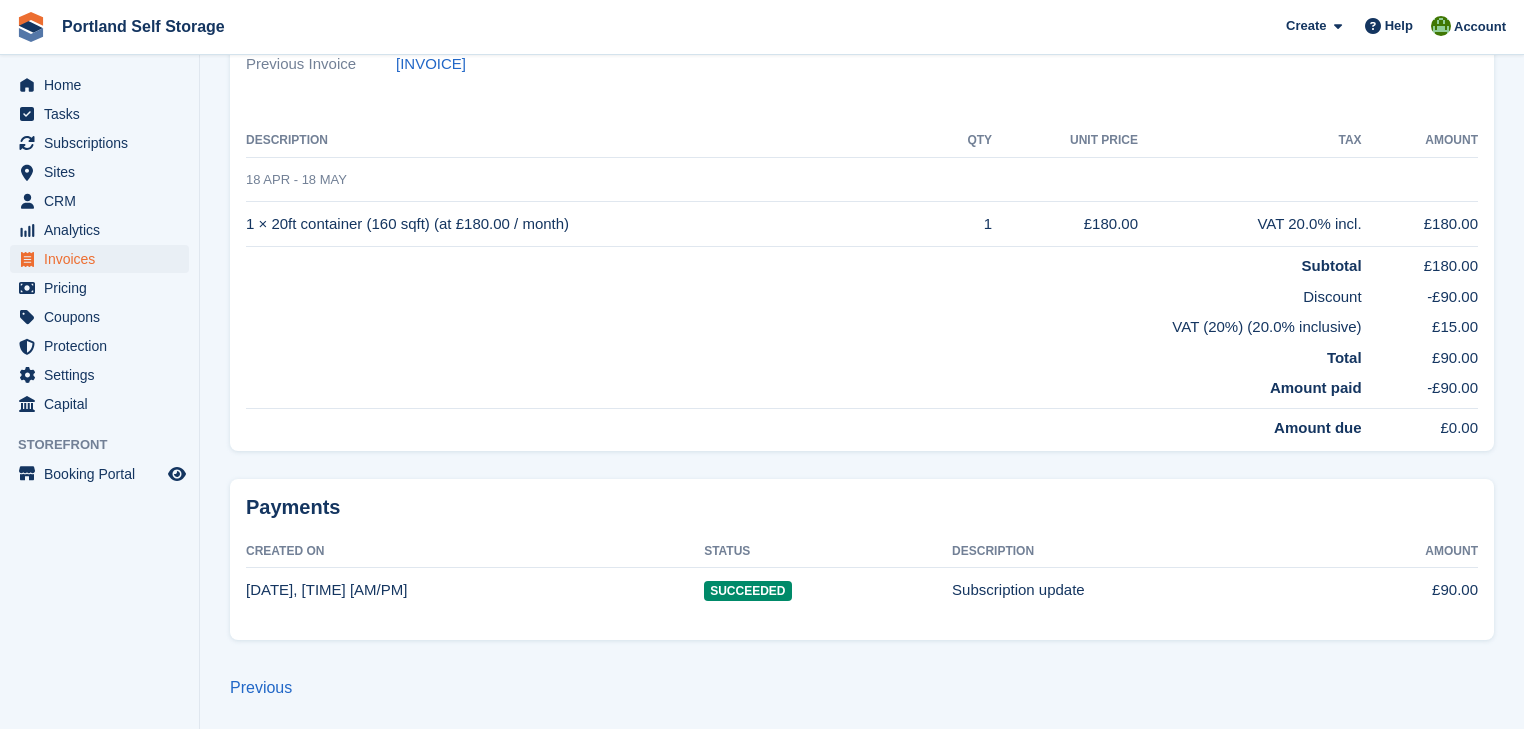 scroll, scrollTop: 0, scrollLeft: 0, axis: both 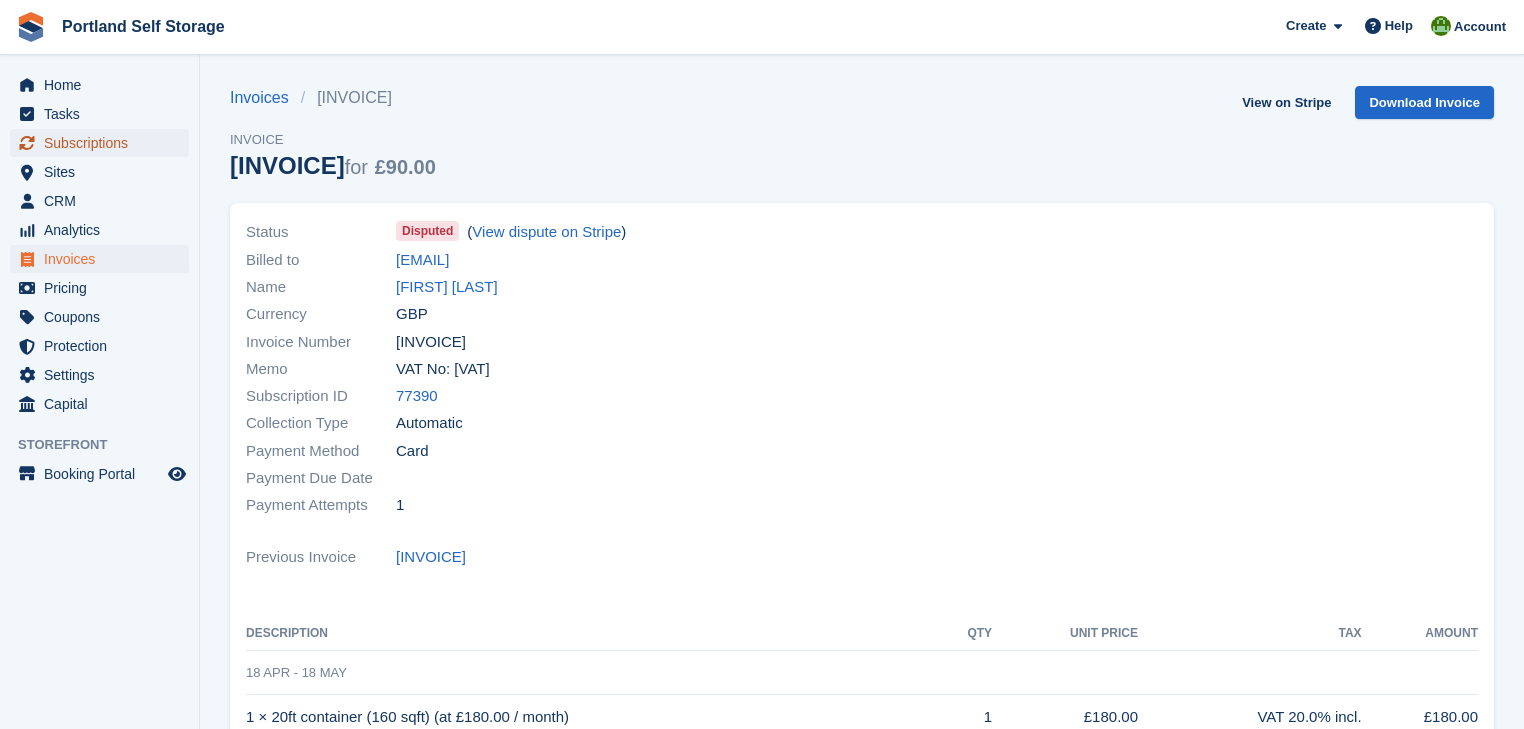 click on "Subscriptions" at bounding box center (104, 143) 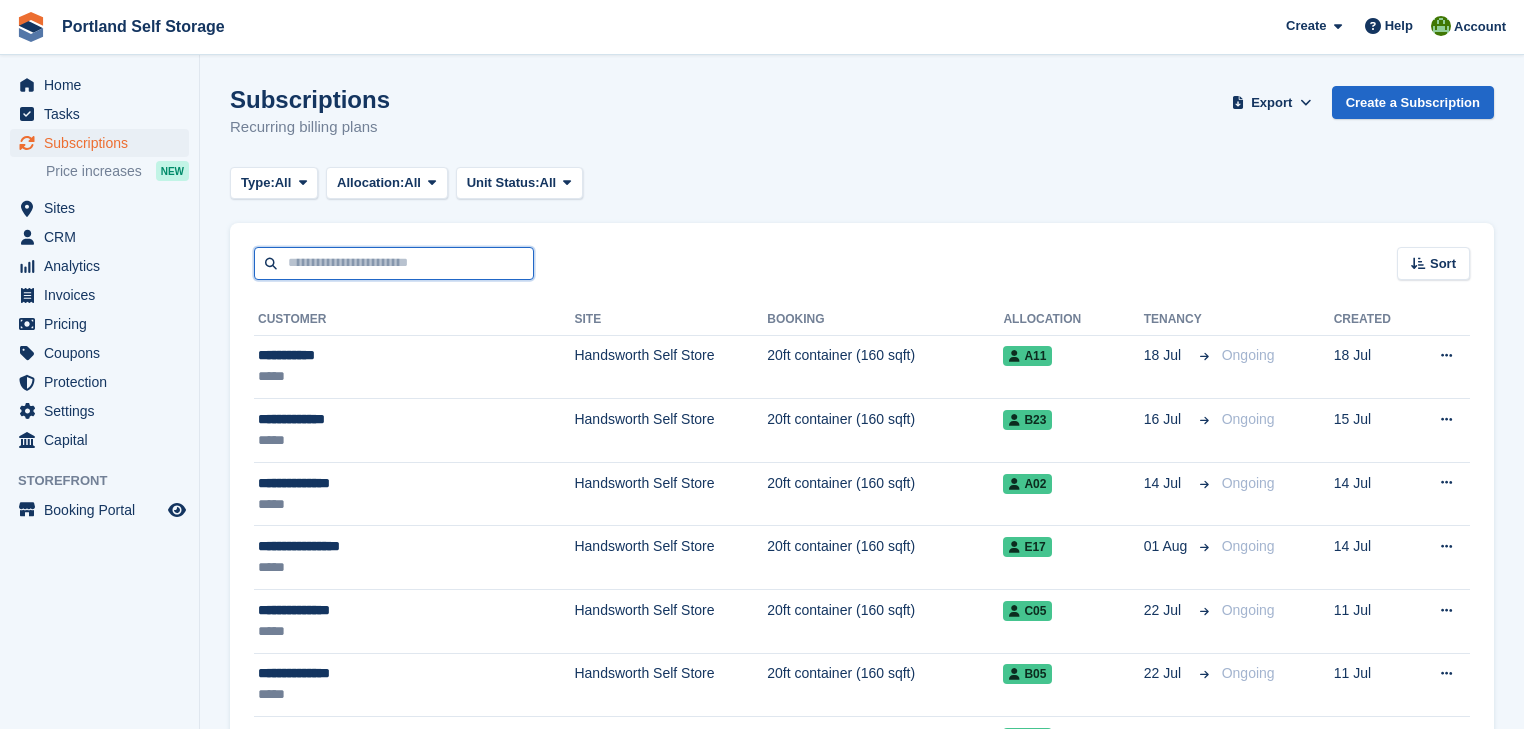 click at bounding box center (394, 263) 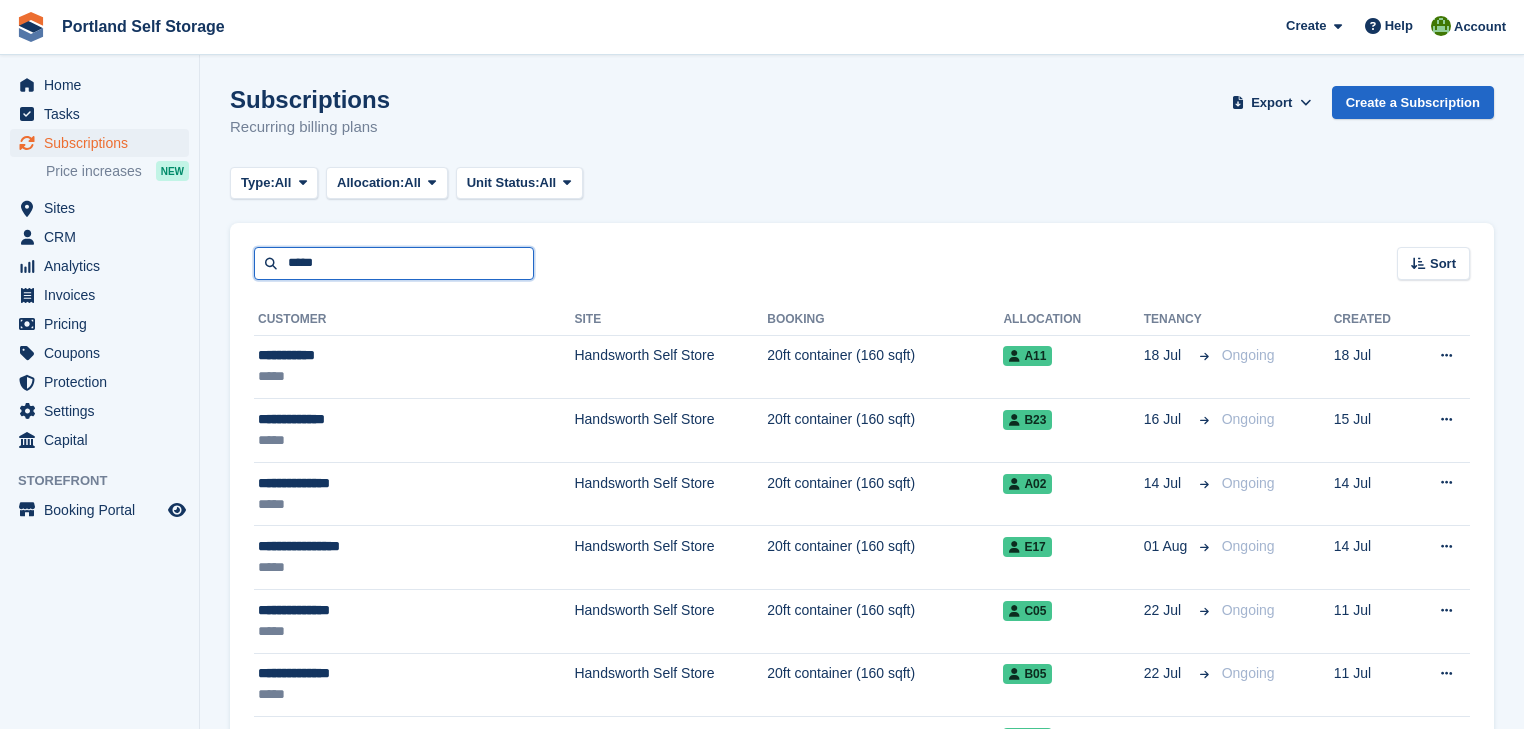 type on "*****" 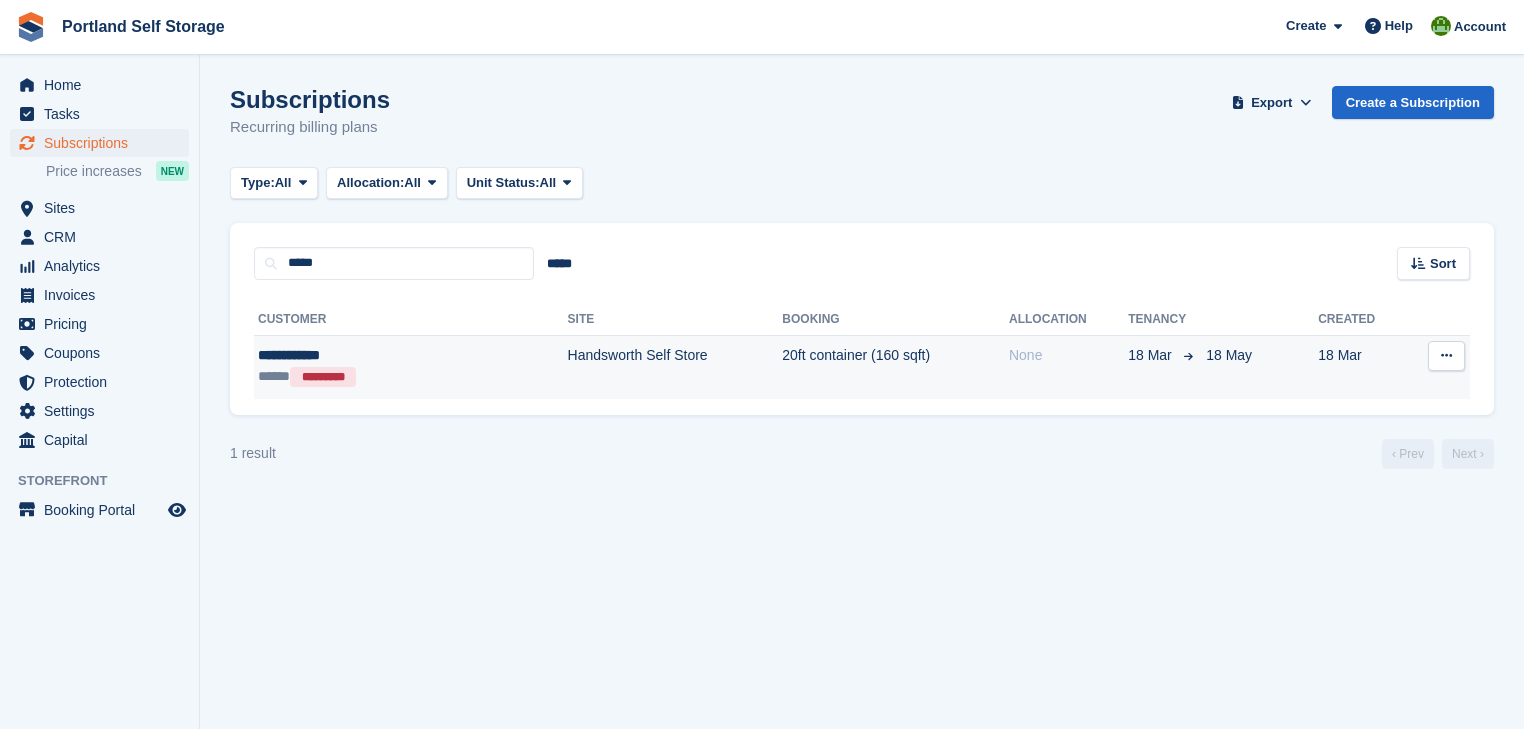 click on "20ft container (160 sqft)" at bounding box center (895, 366) 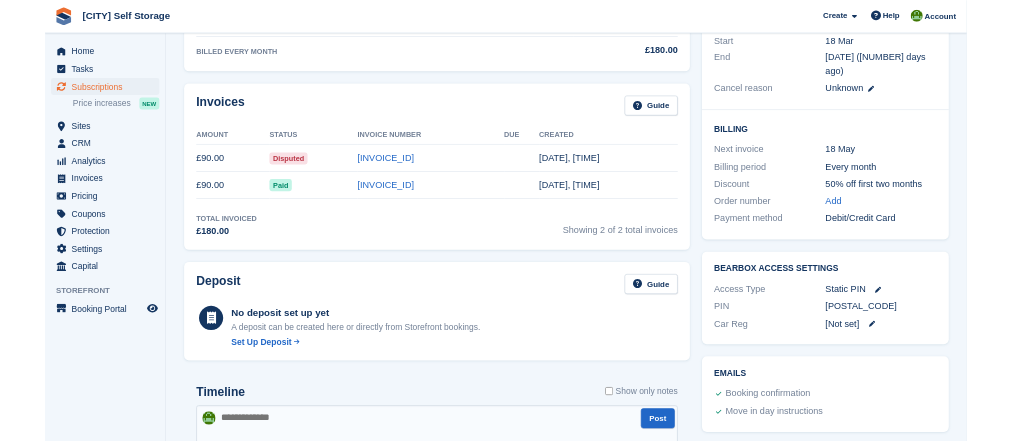 scroll, scrollTop: 0, scrollLeft: 0, axis: both 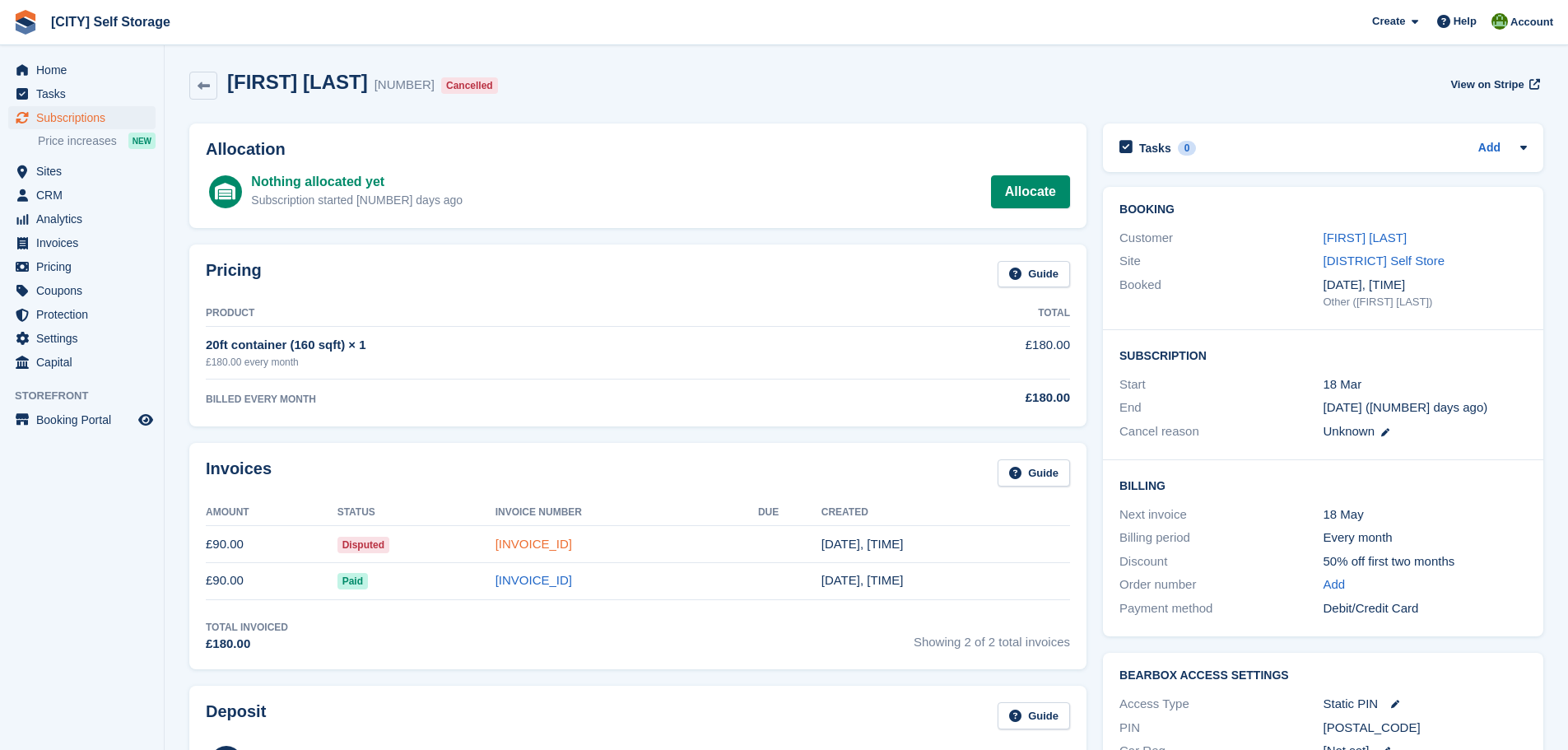 click on "[INVOICE]" at bounding box center (533, 543) 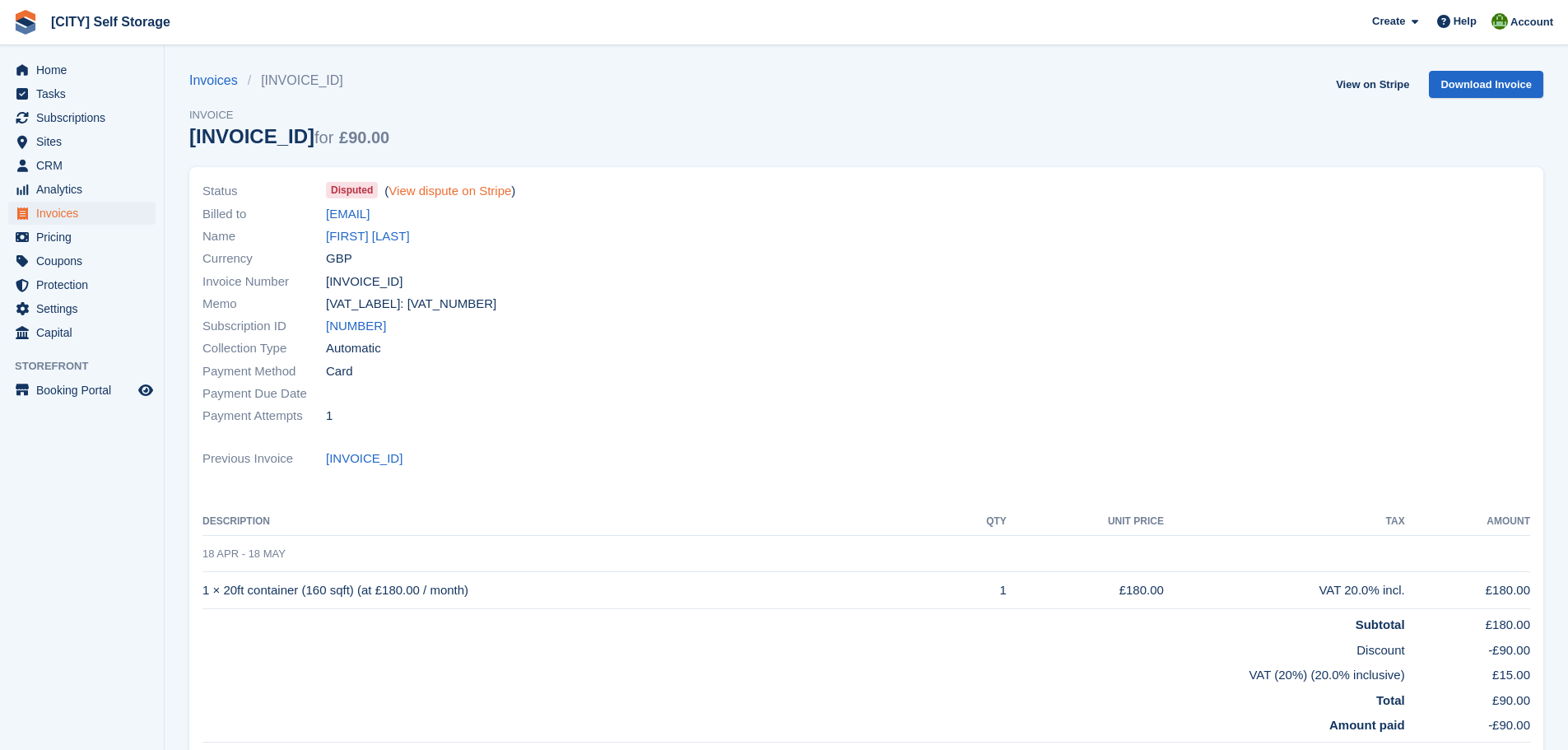 click on "View dispute on Stripe" at bounding box center [449, 190] 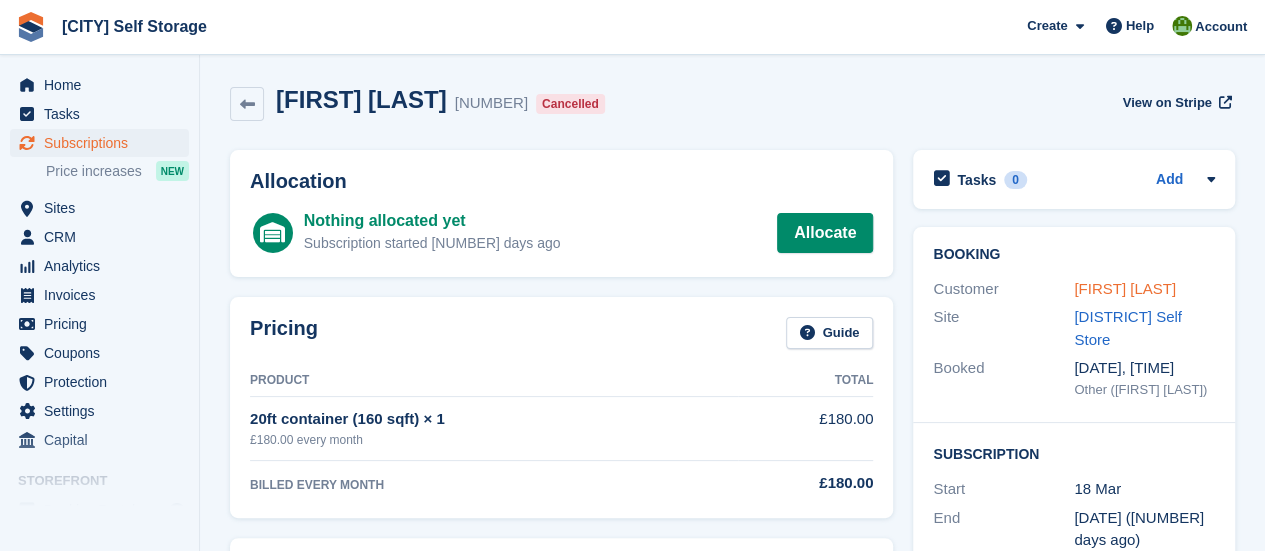click on "[FIRST] [LAST]" at bounding box center (1125, 288) 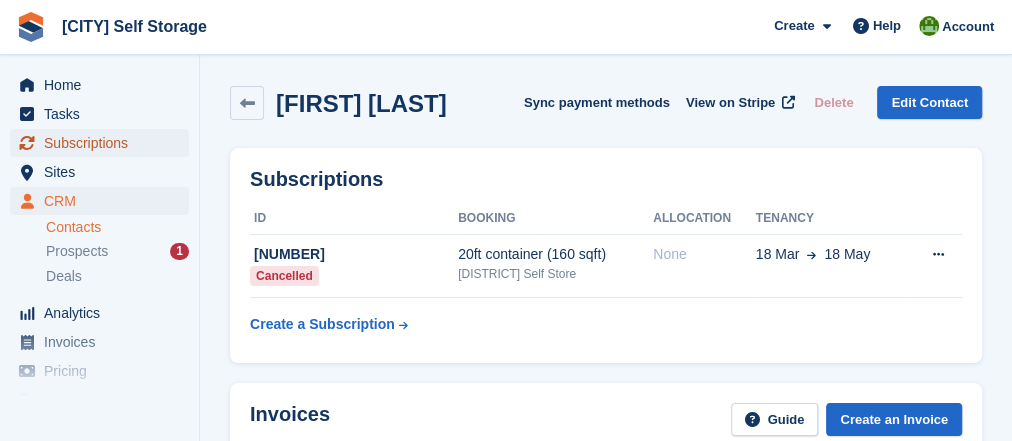 click on "Subscriptions" at bounding box center (104, 143) 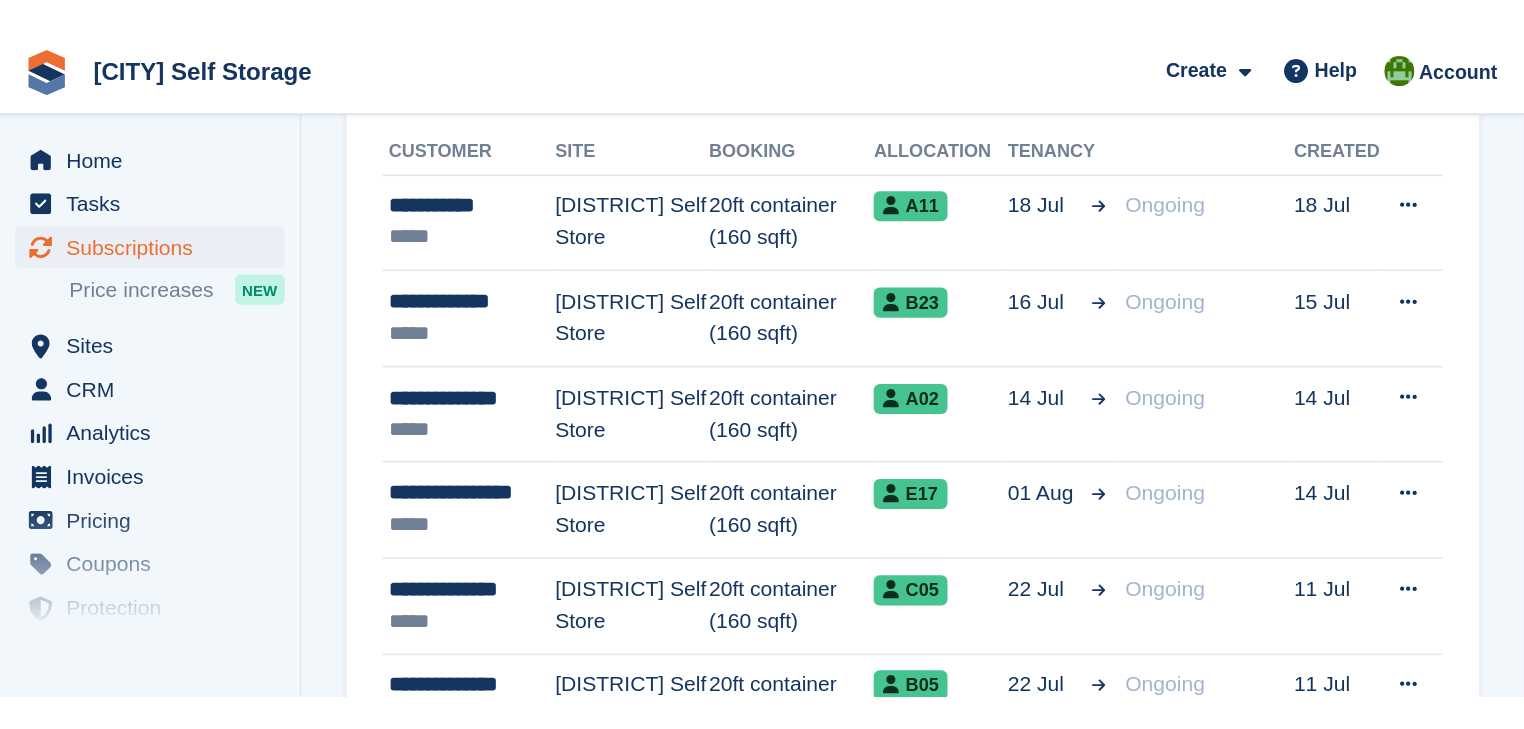 scroll, scrollTop: 0, scrollLeft: 0, axis: both 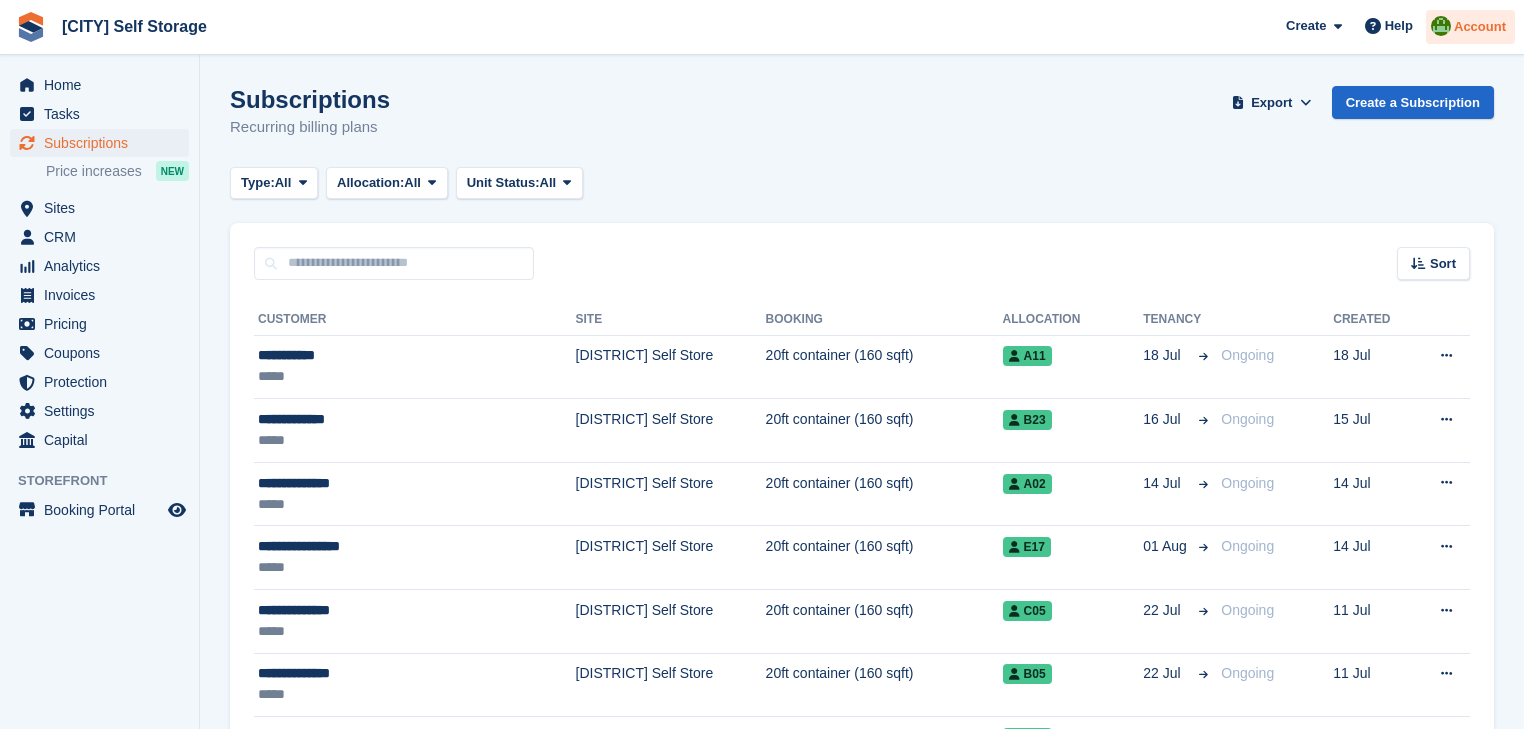click on "Account" at bounding box center [1480, 27] 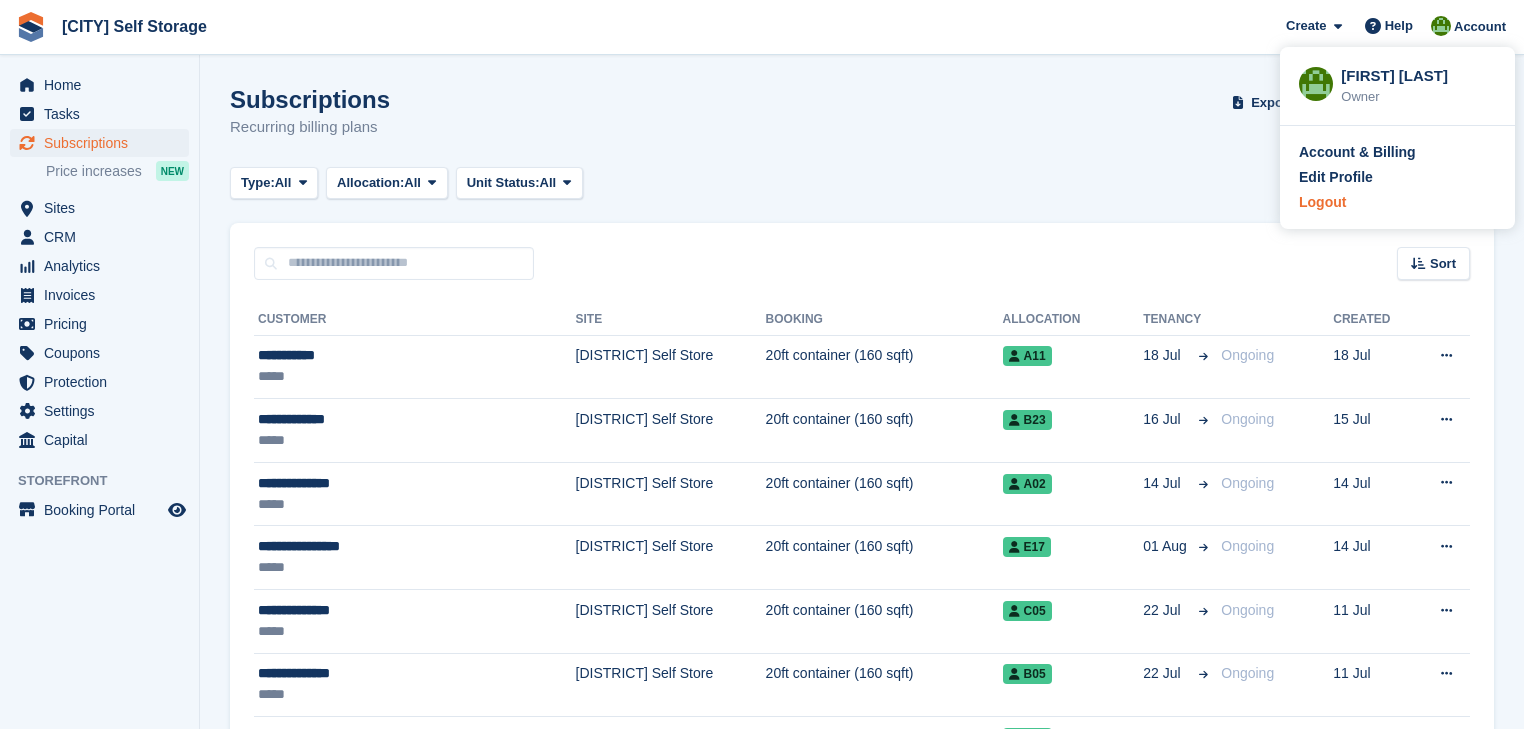 click on "Logout" at bounding box center (1322, 202) 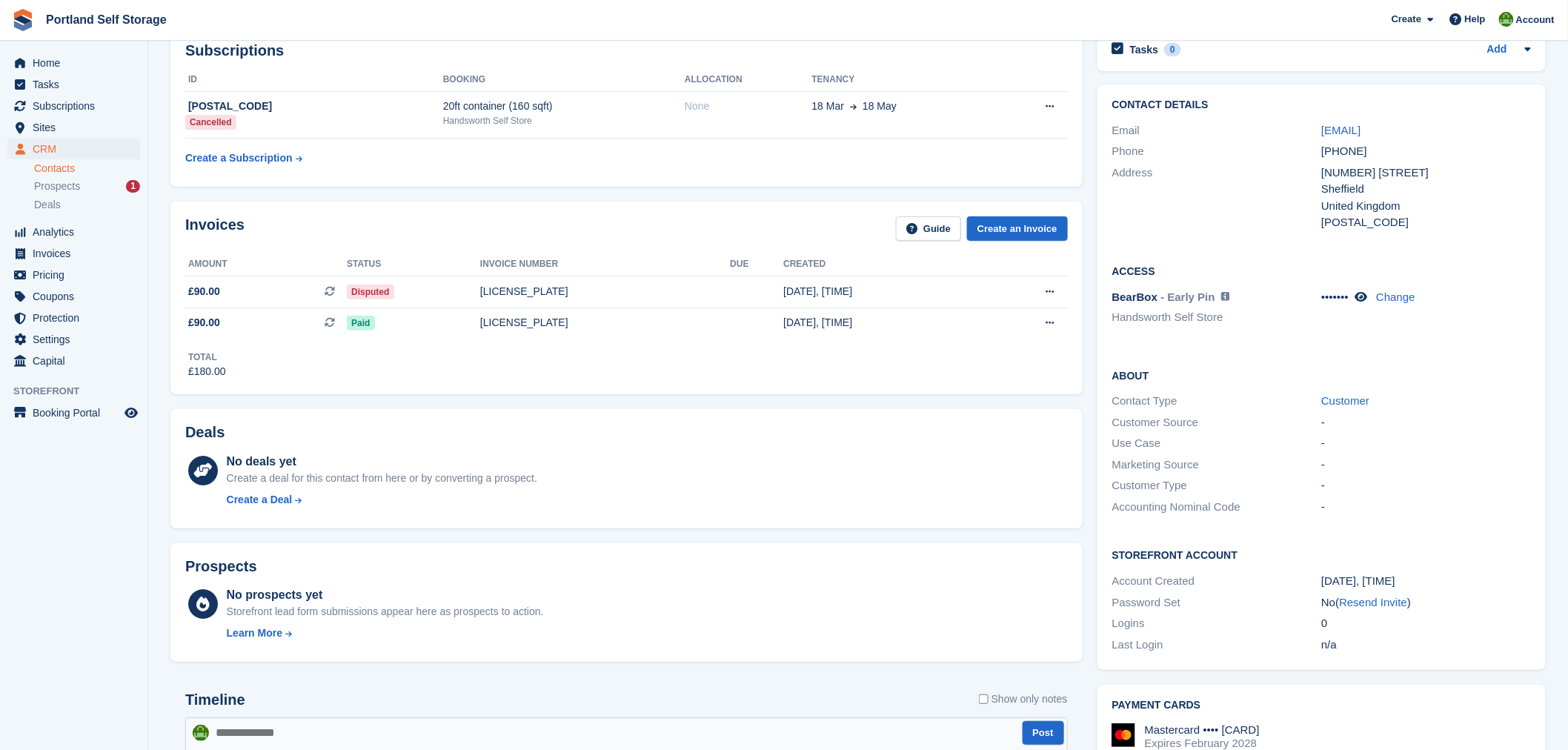 scroll, scrollTop: 0, scrollLeft: 0, axis: both 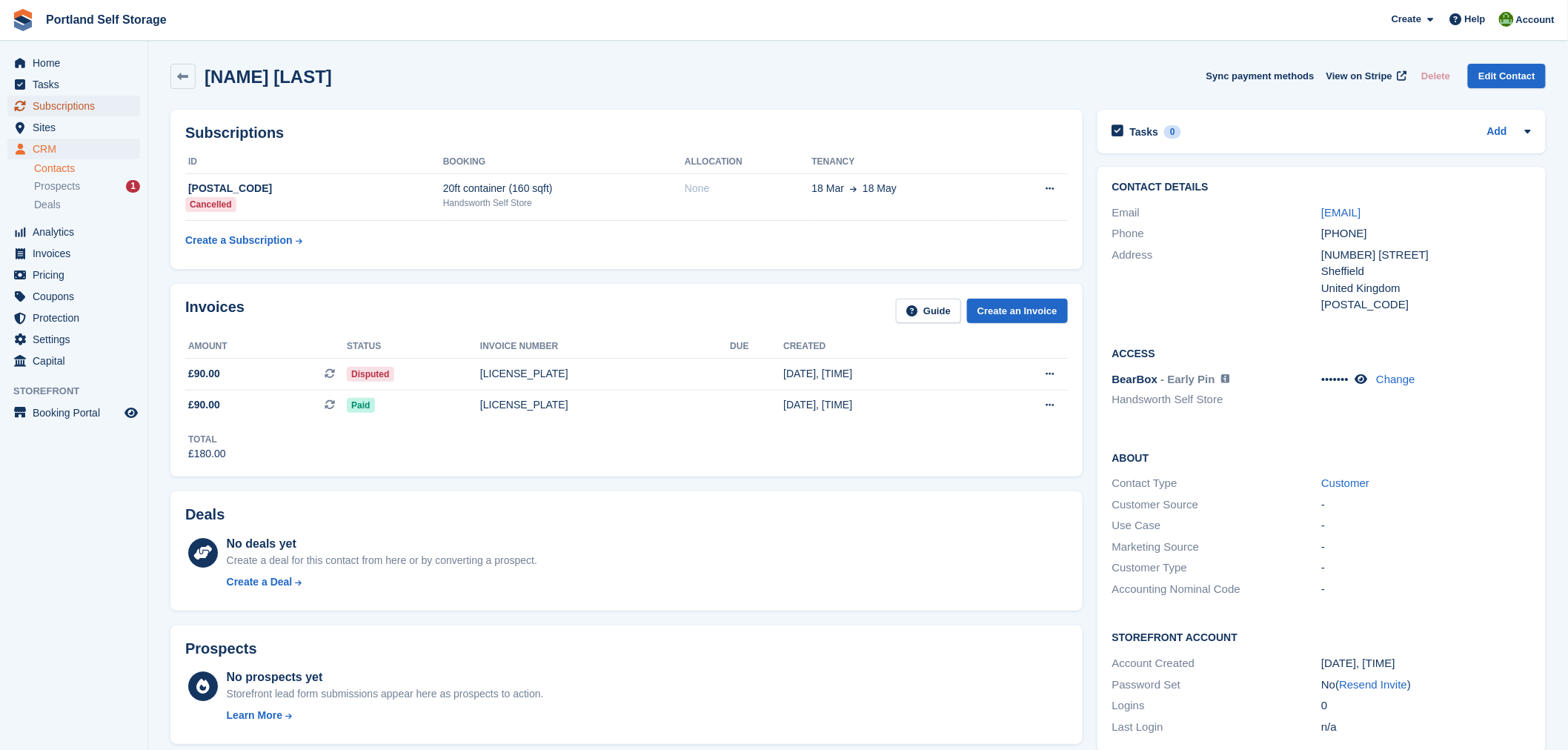 click on "Subscriptions" at bounding box center [77, 106] 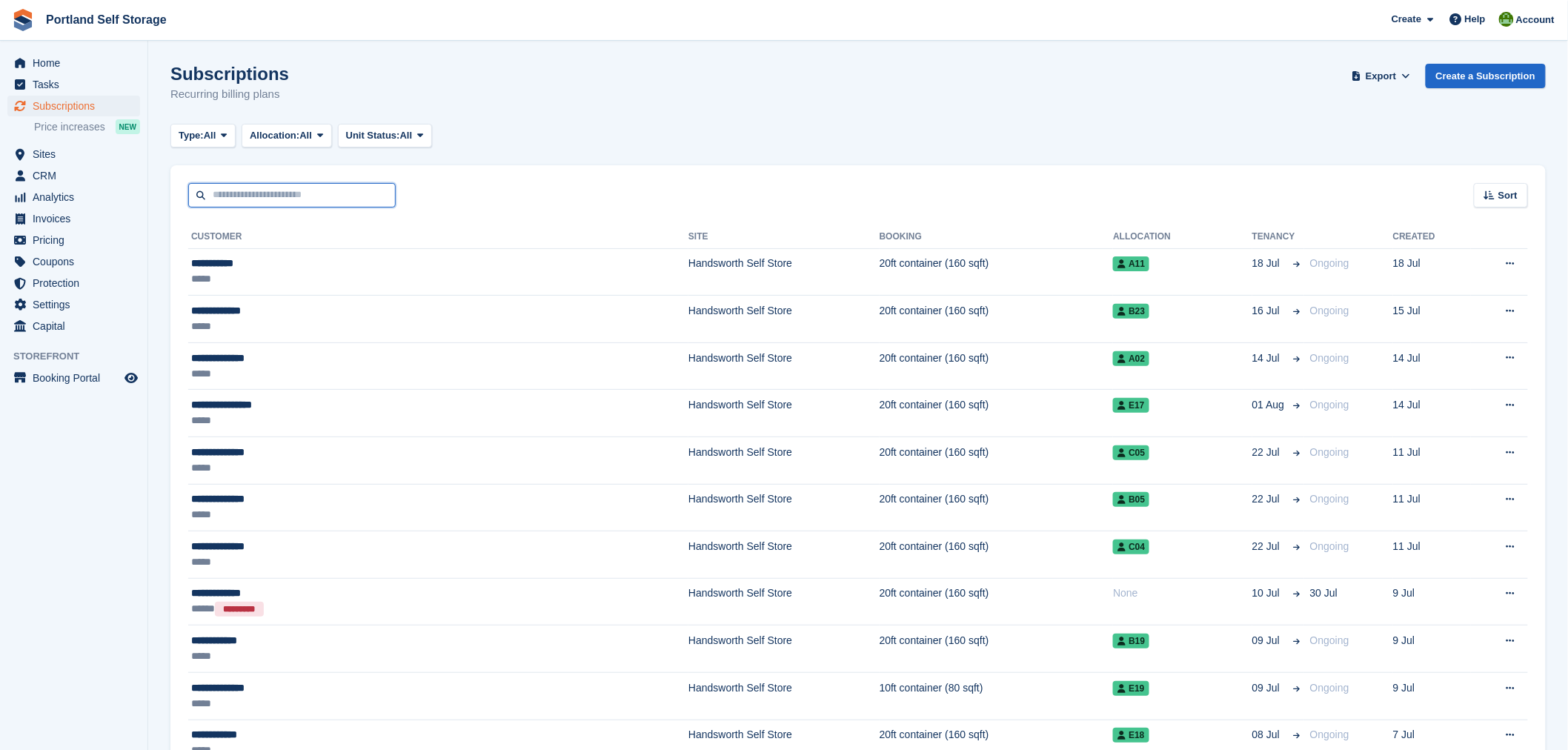 click at bounding box center (292, 195) 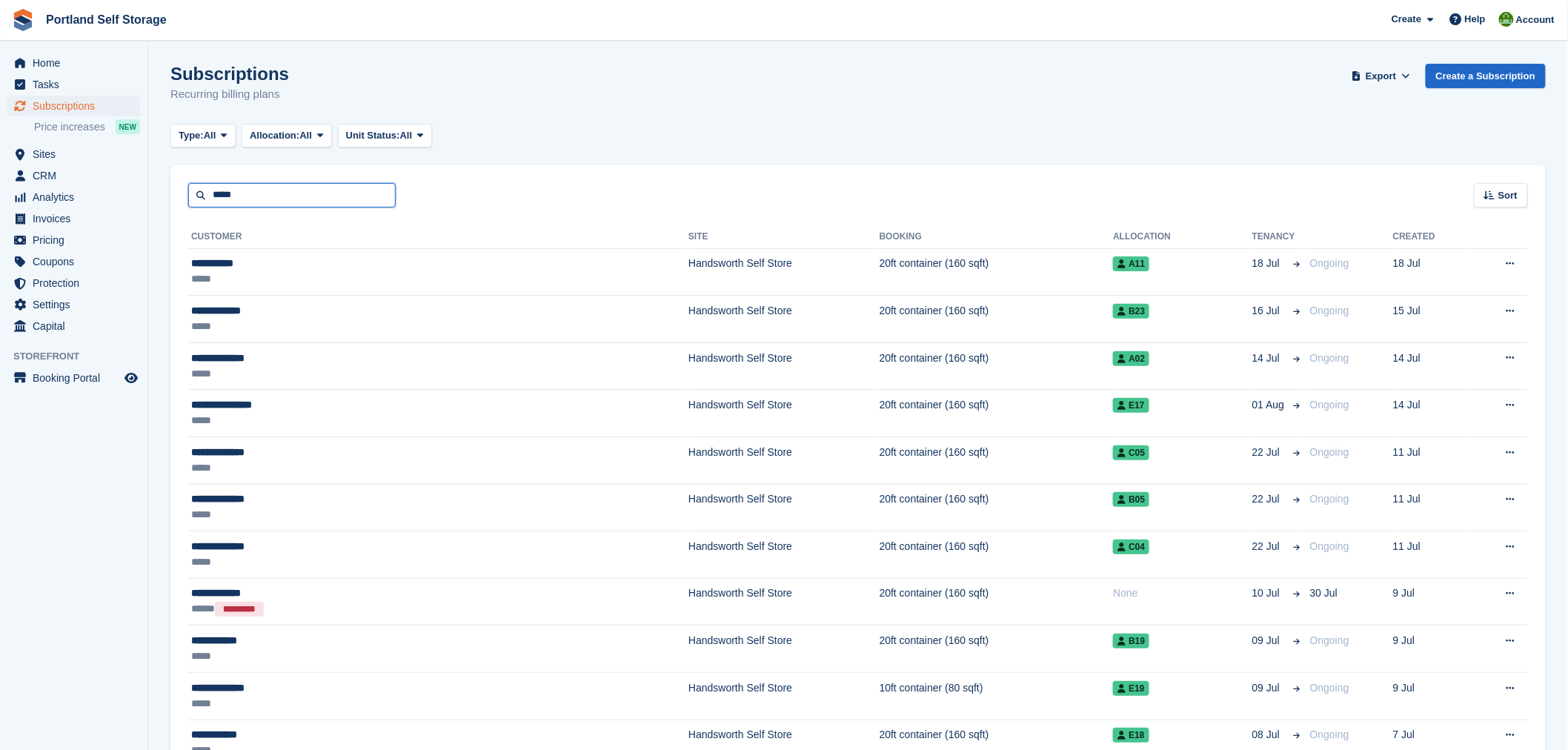 type on "*****" 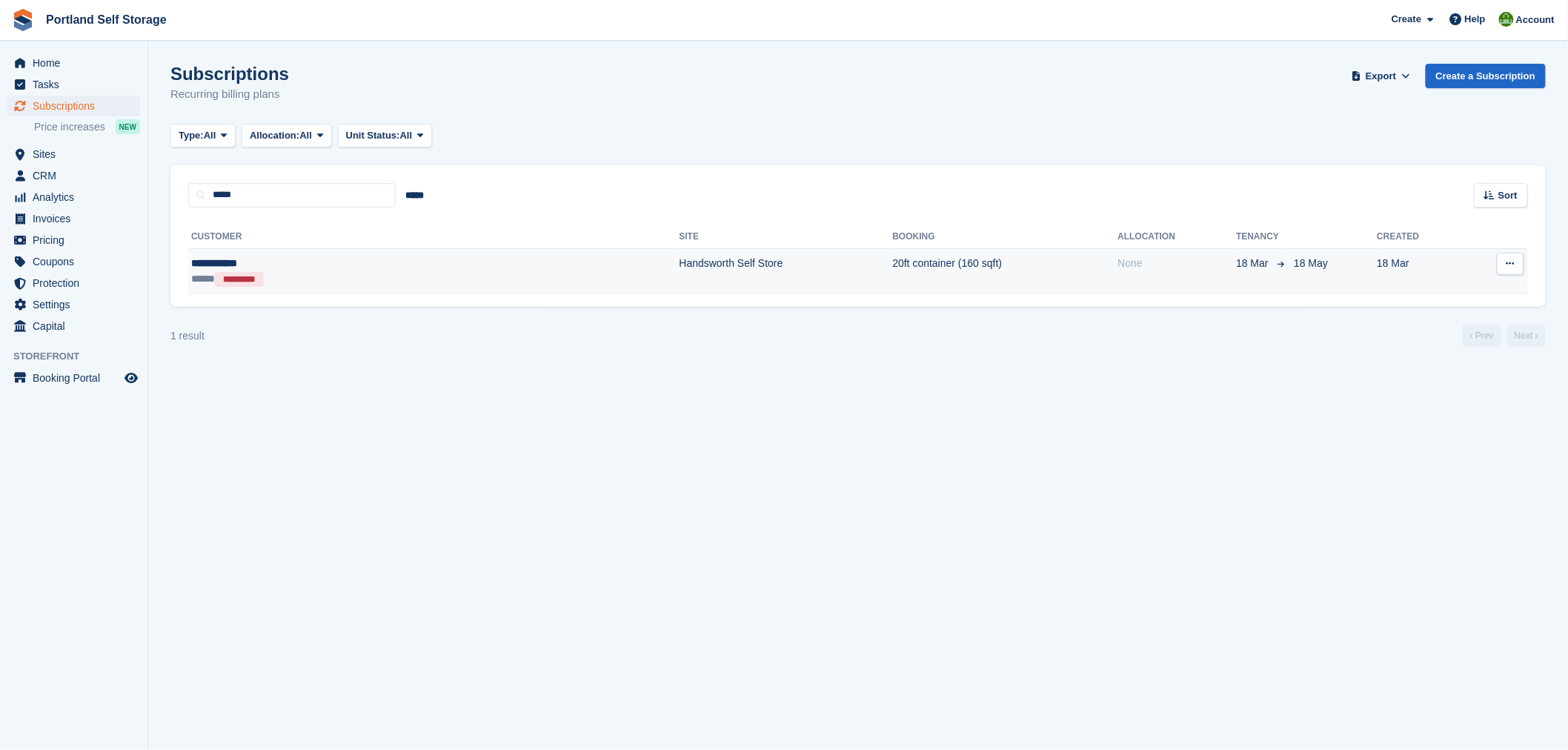 click on "Handsworth Self Store" at bounding box center [786, 271] 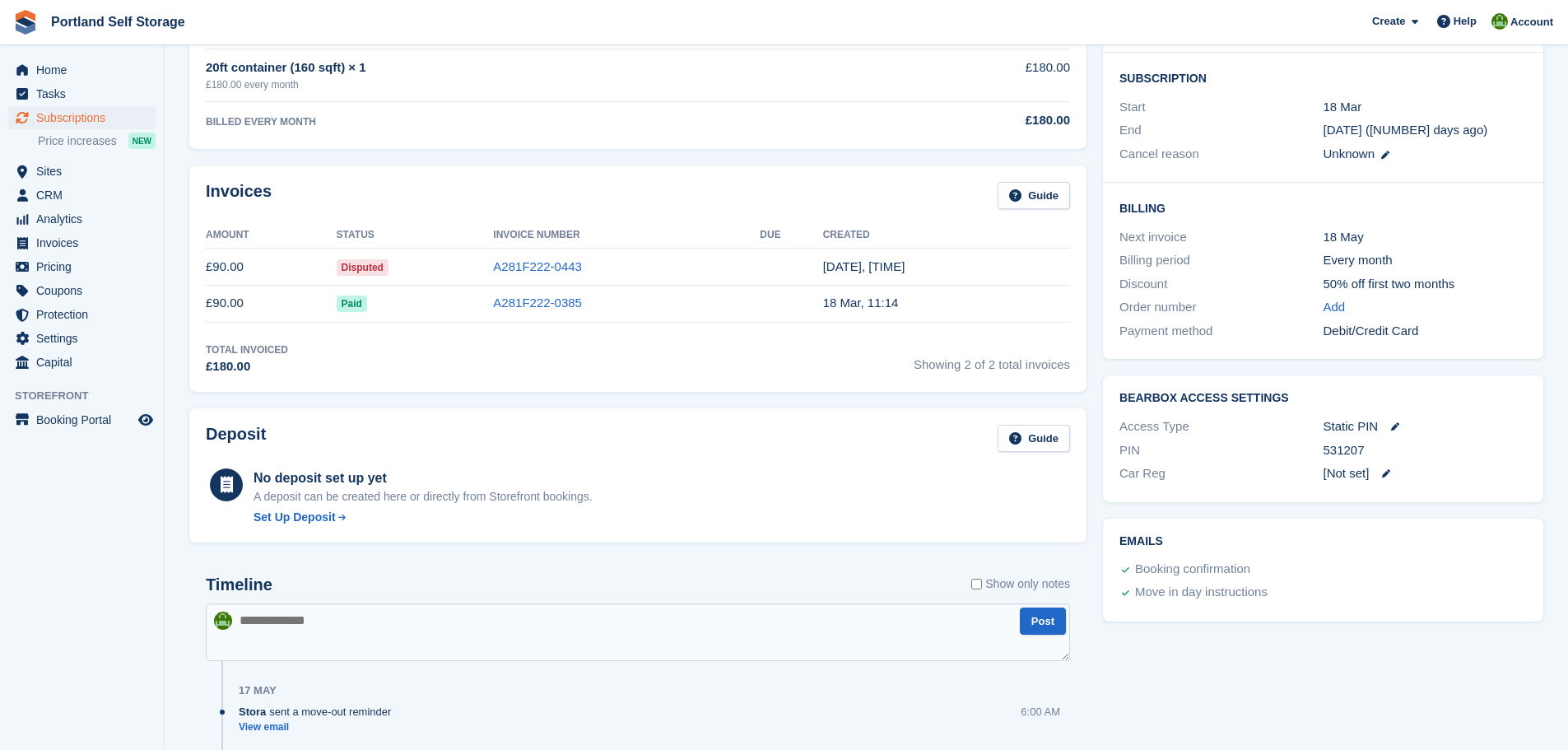 scroll, scrollTop: 403, scrollLeft: 0, axis: vertical 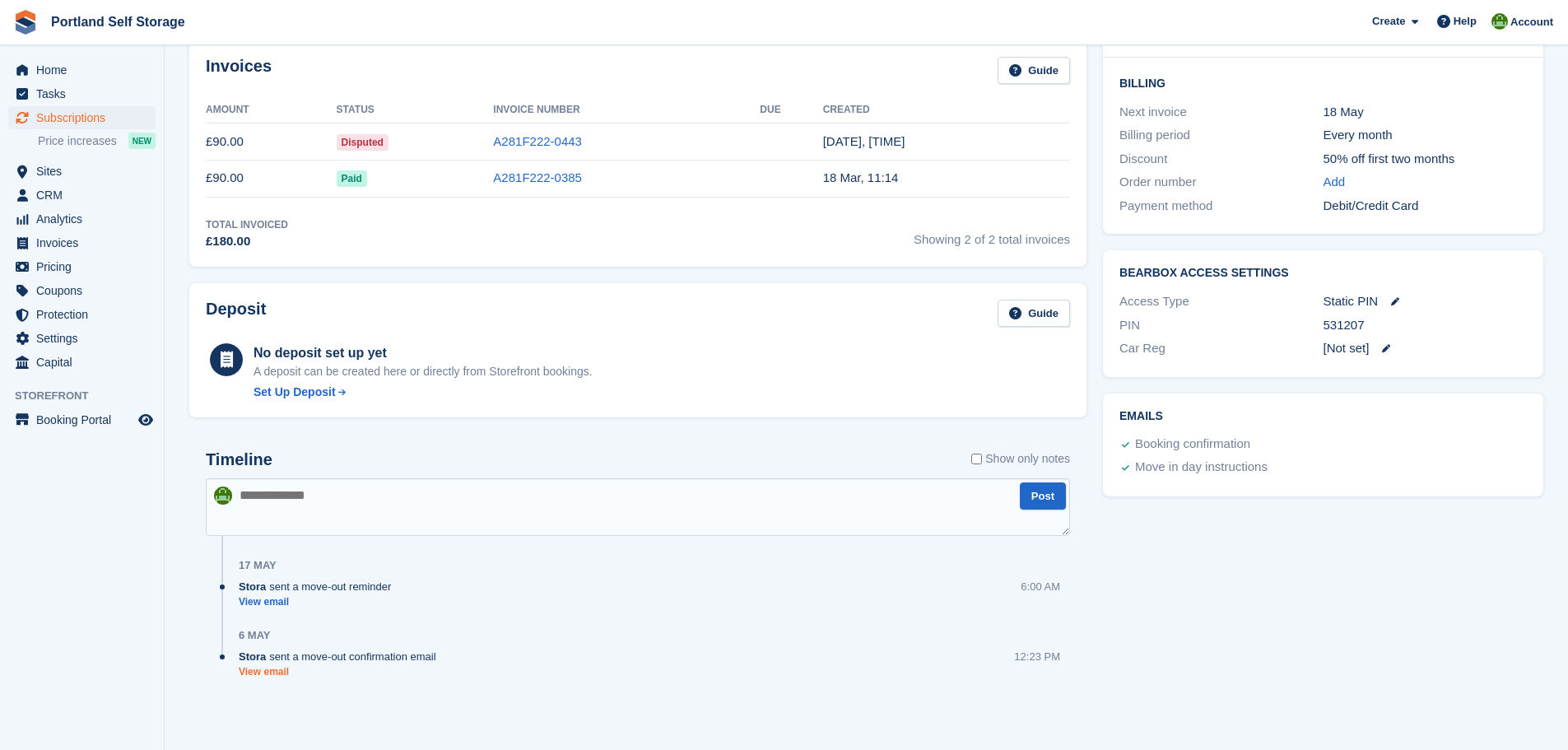 click on "View email" at bounding box center [342, 672] 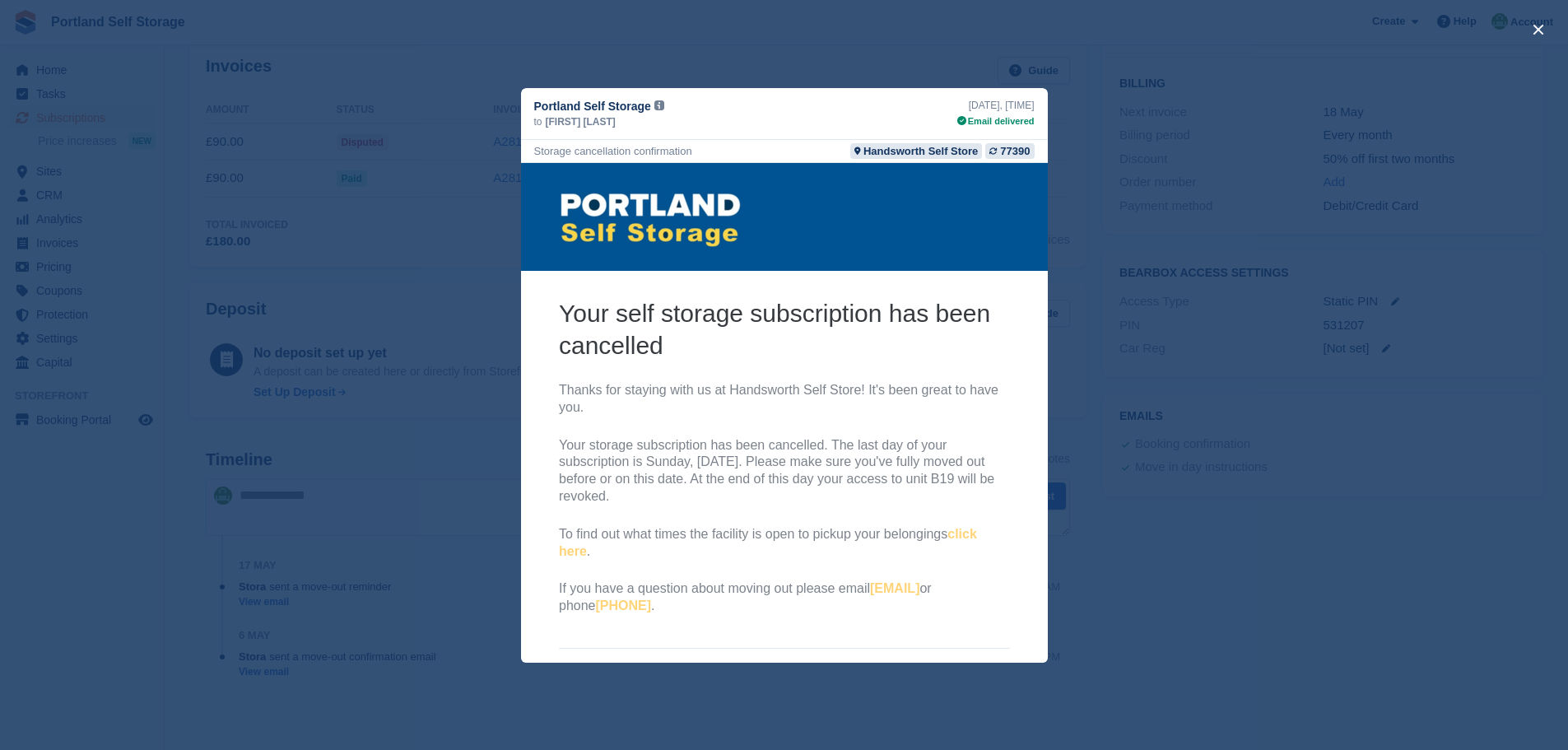 scroll, scrollTop: 0, scrollLeft: 0, axis: both 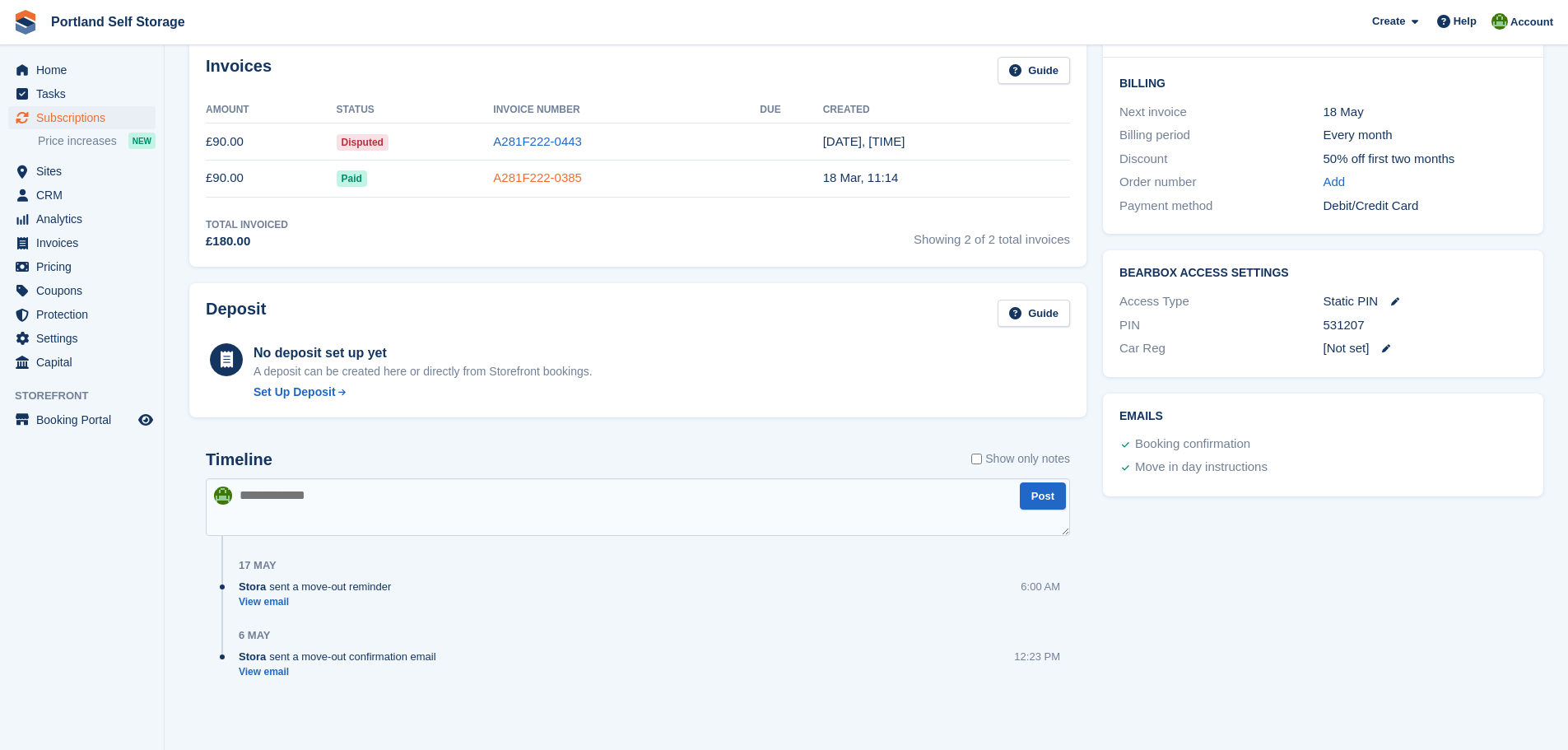 click on "A281F222-0385" at bounding box center [537, 177] 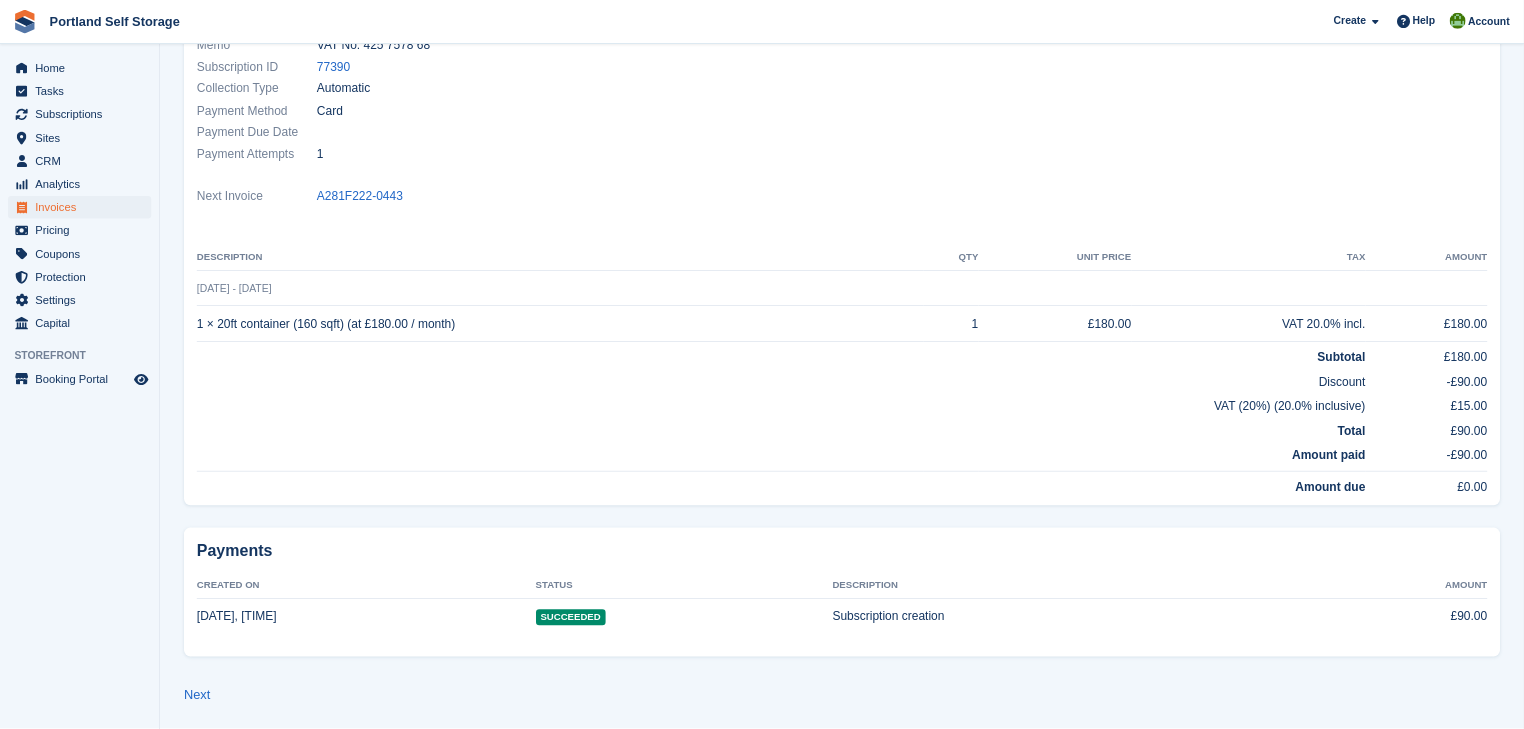 scroll, scrollTop: 0, scrollLeft: 0, axis: both 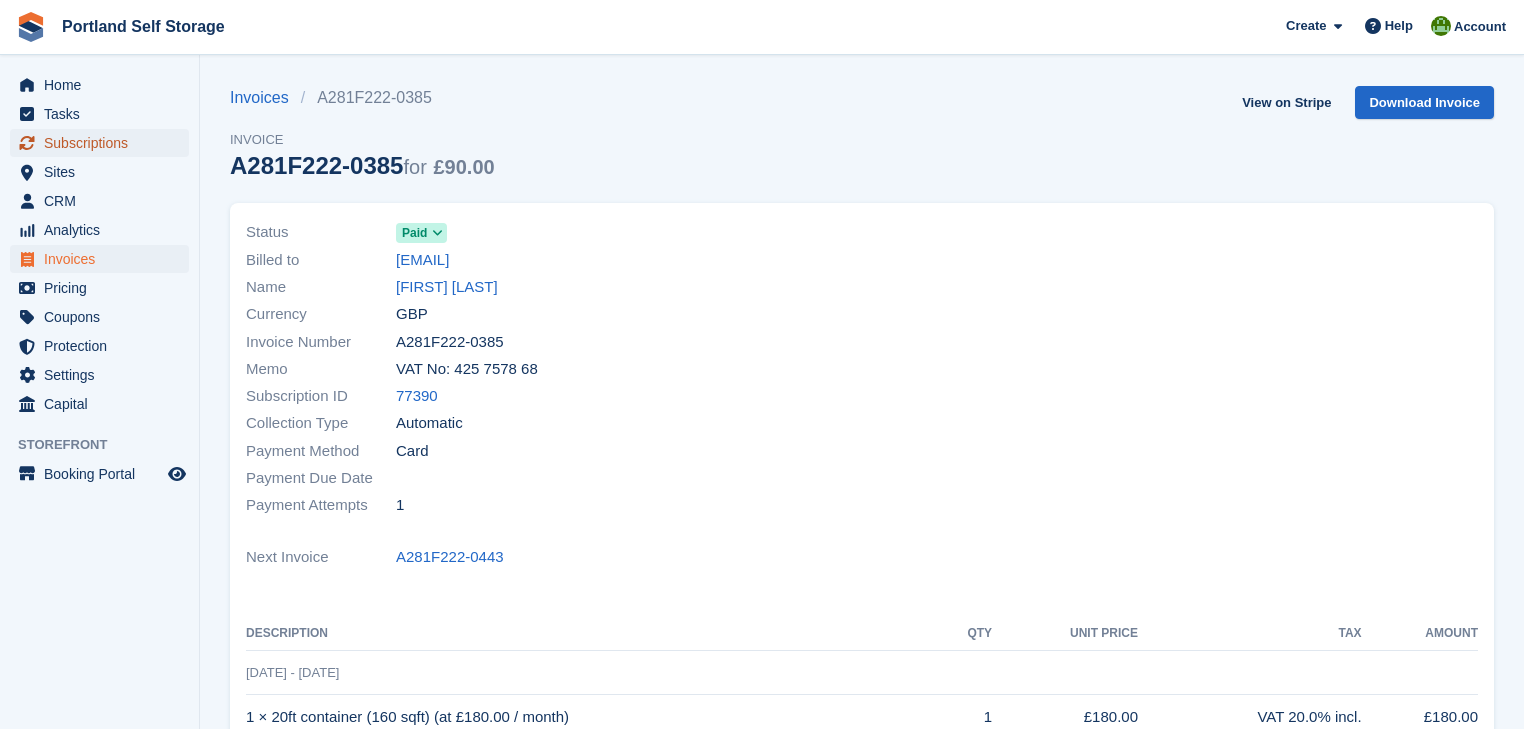 click on "Subscriptions" at bounding box center (104, 143) 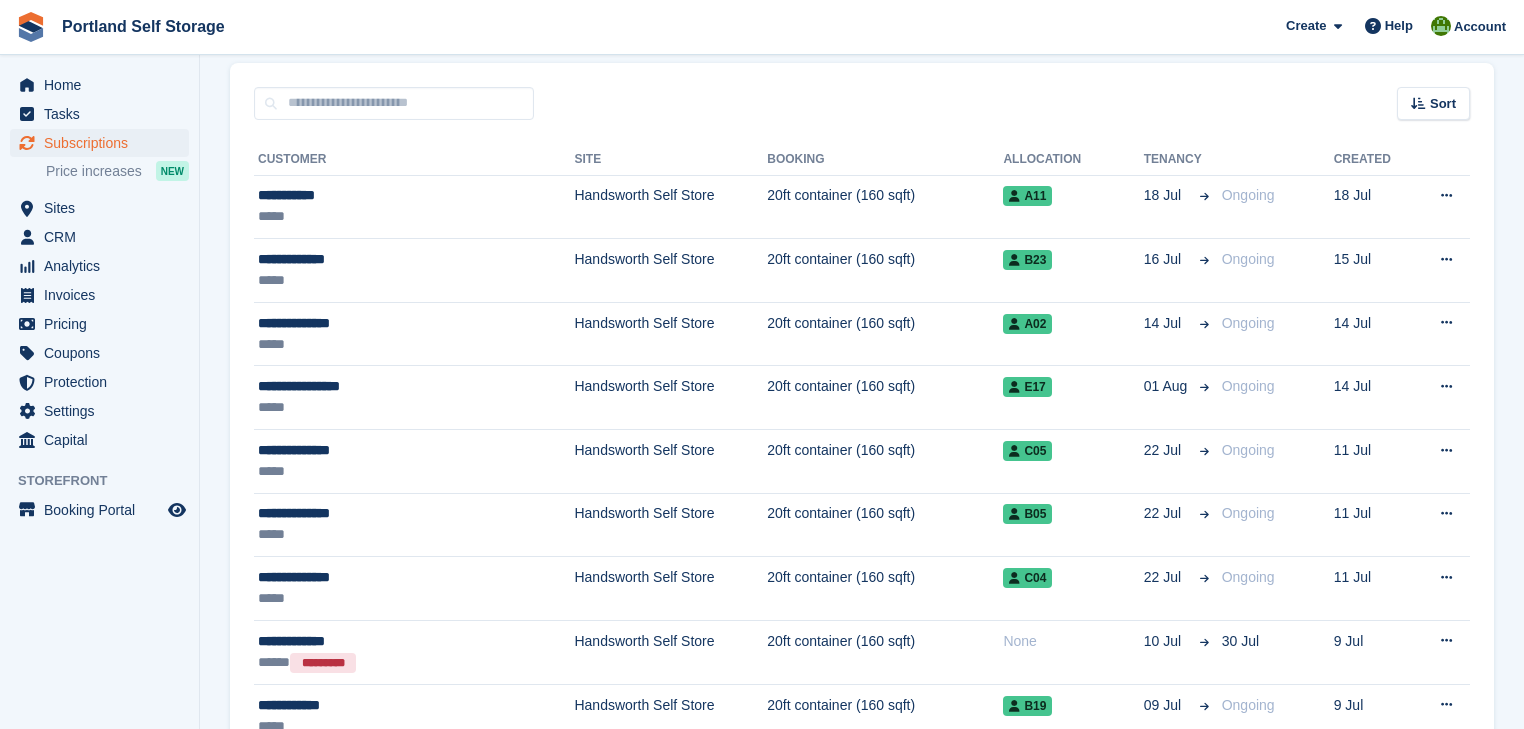 scroll, scrollTop: 0, scrollLeft: 0, axis: both 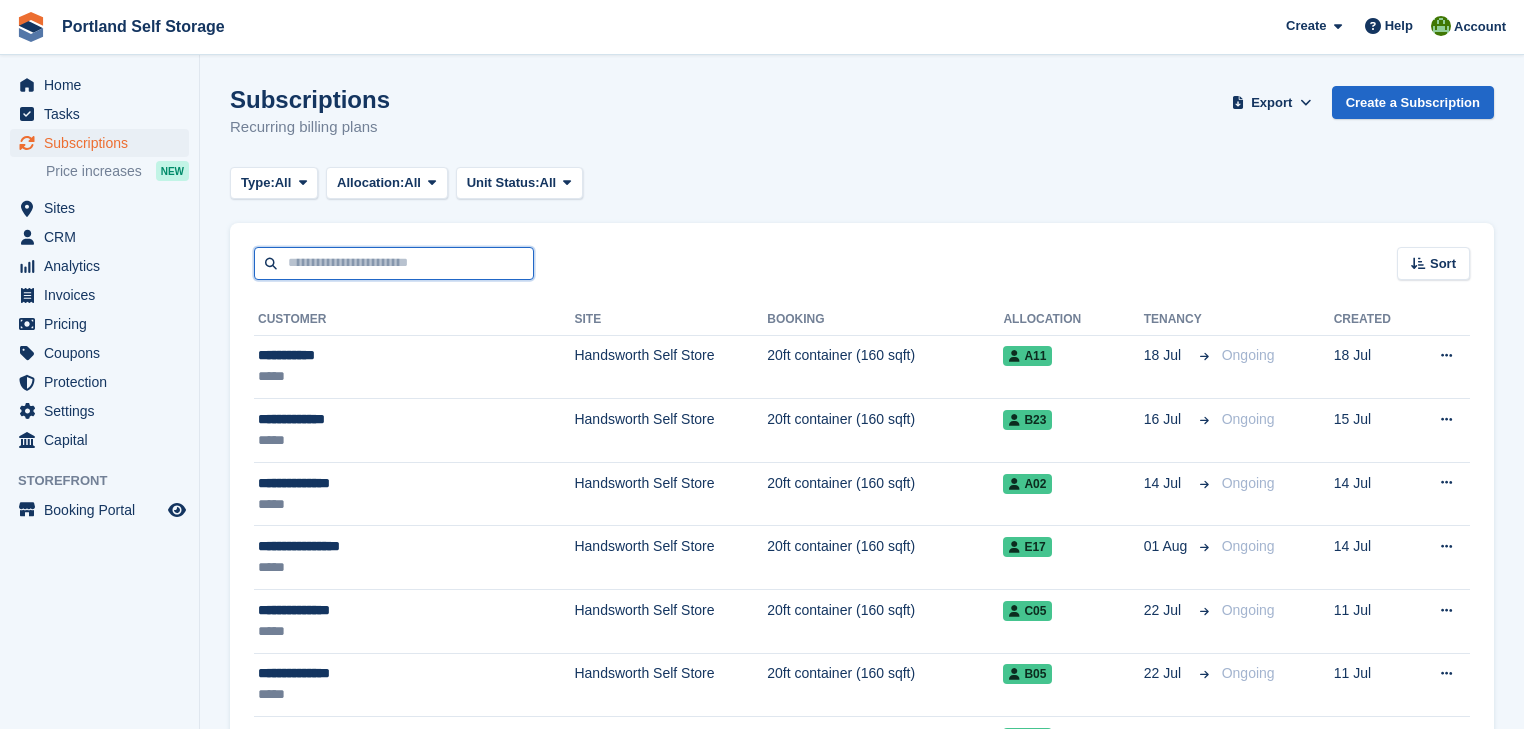 click at bounding box center (394, 263) 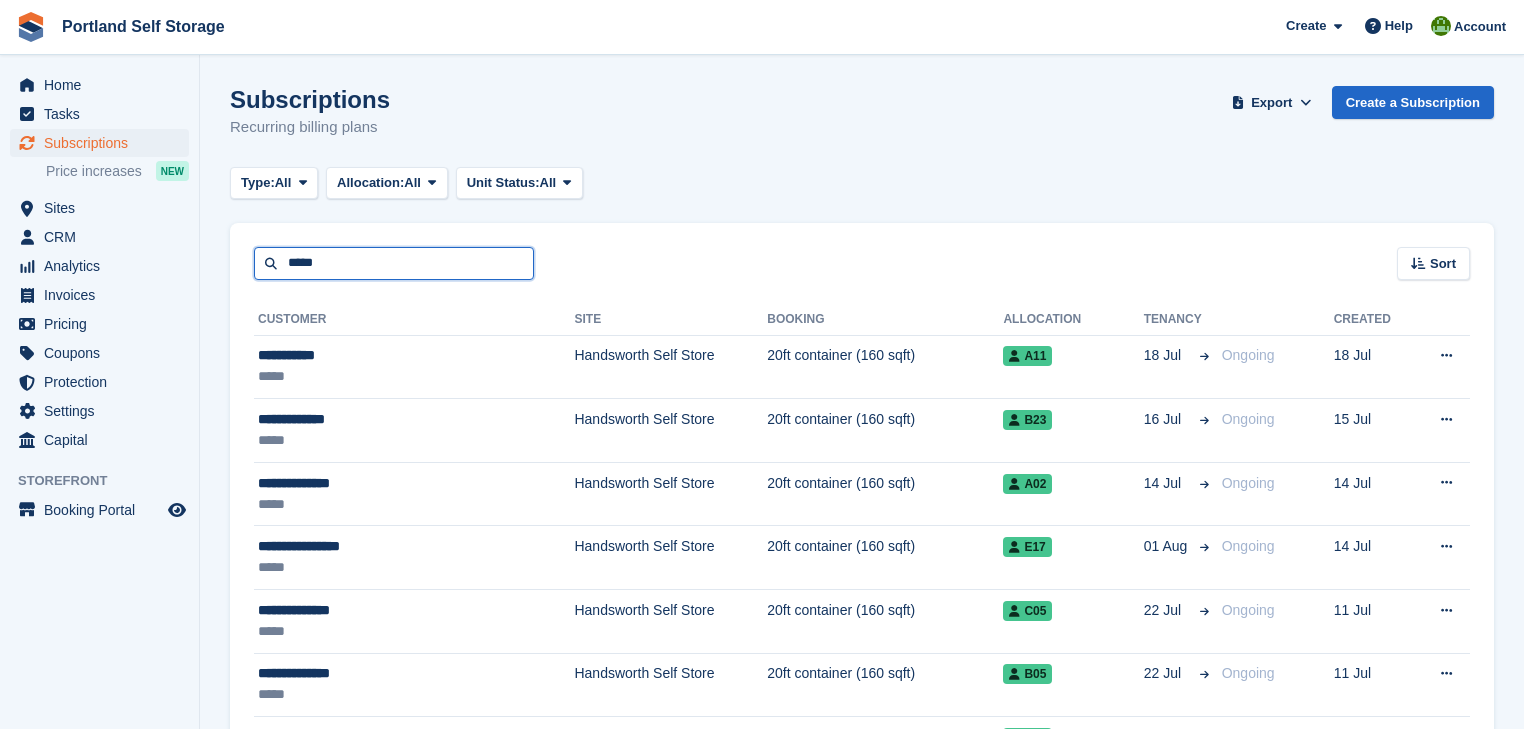 type on "*****" 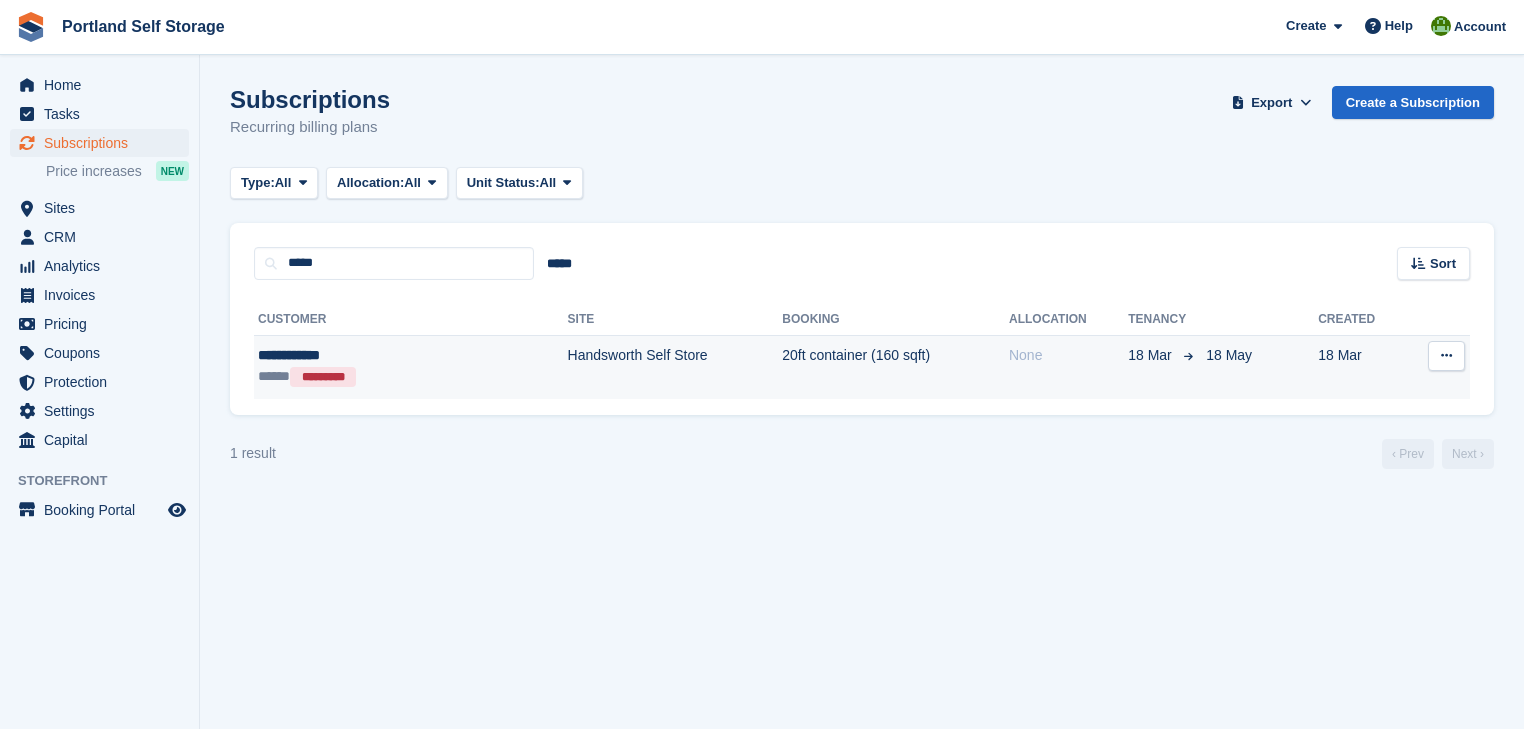 click on "Handsworth Self Store" at bounding box center [675, 366] 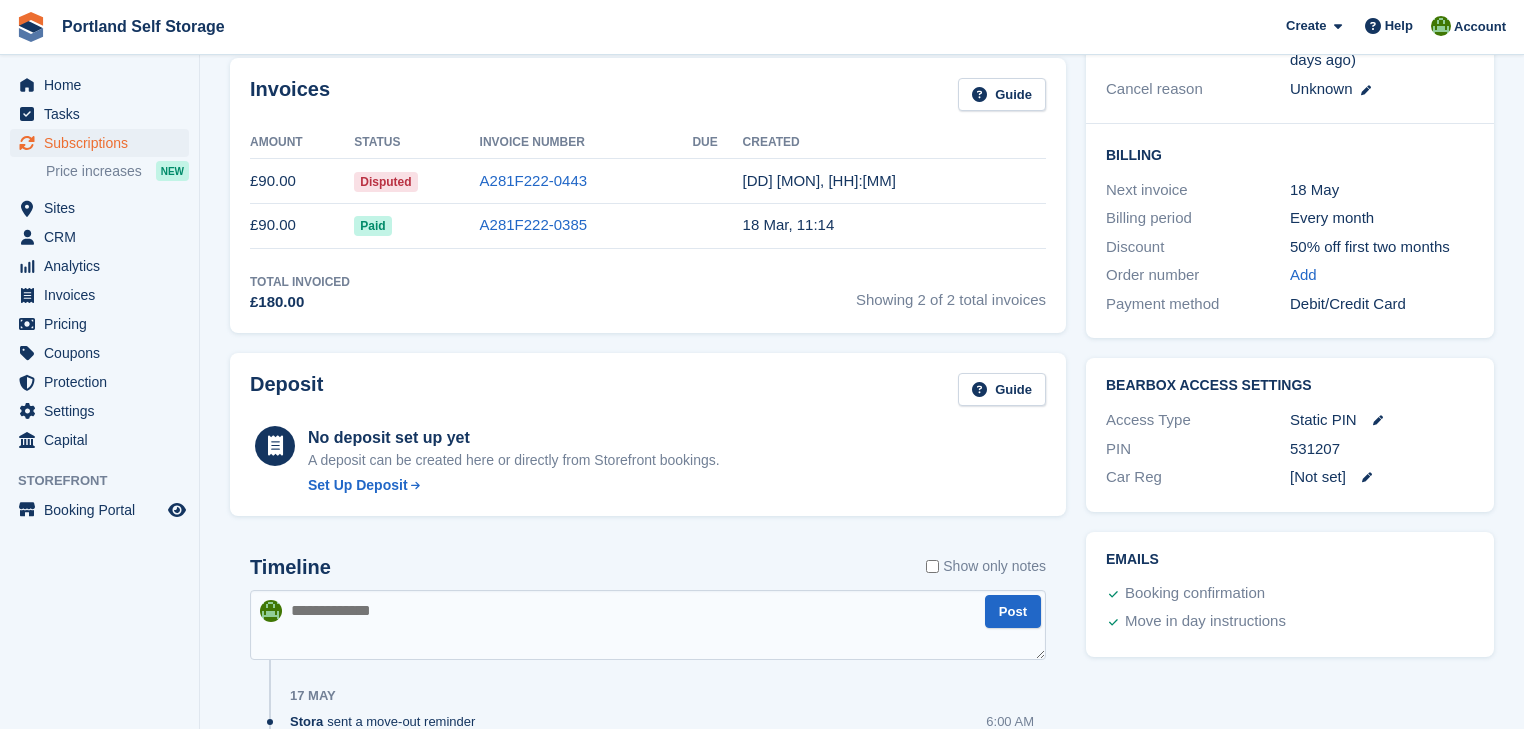scroll, scrollTop: 670, scrollLeft: 0, axis: vertical 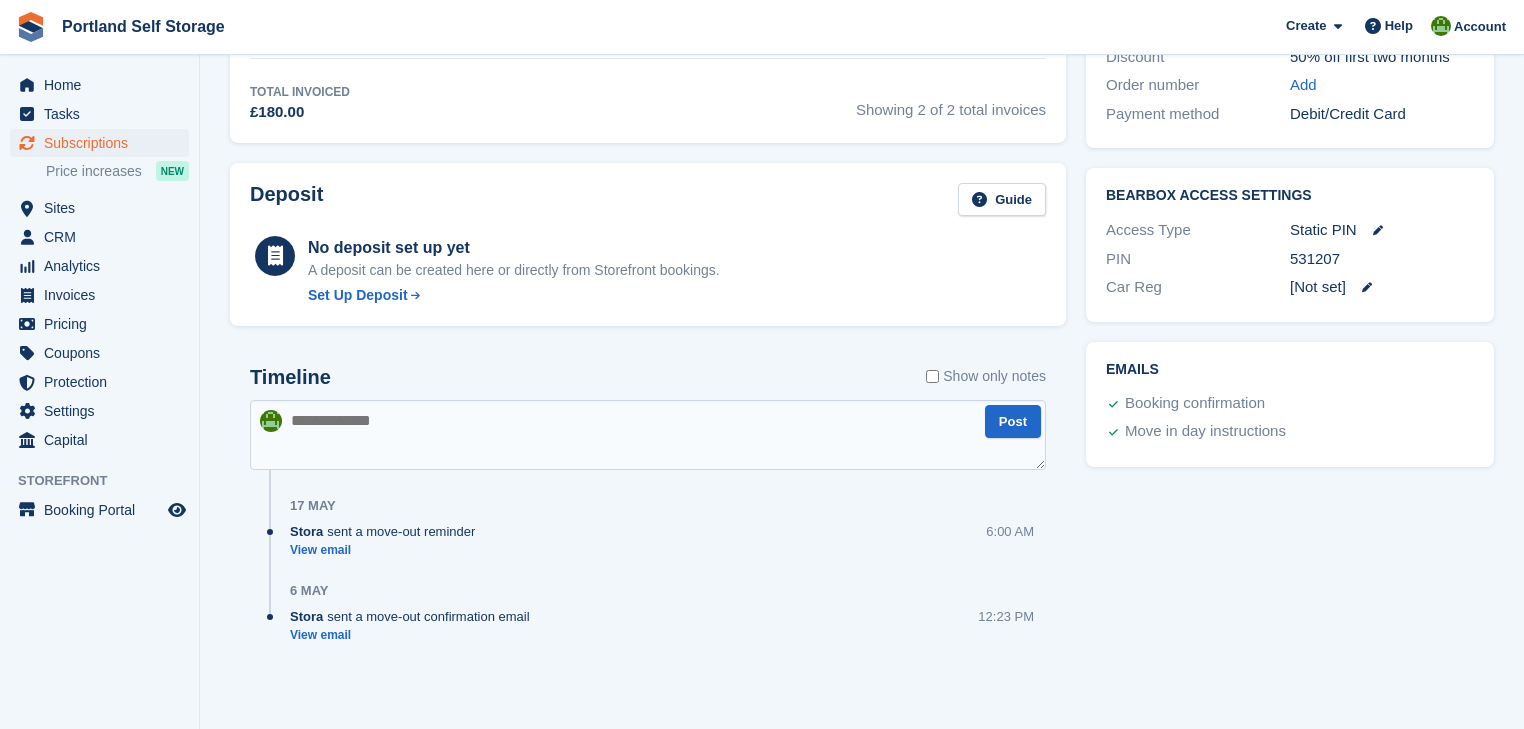 click at bounding box center (648, 435) 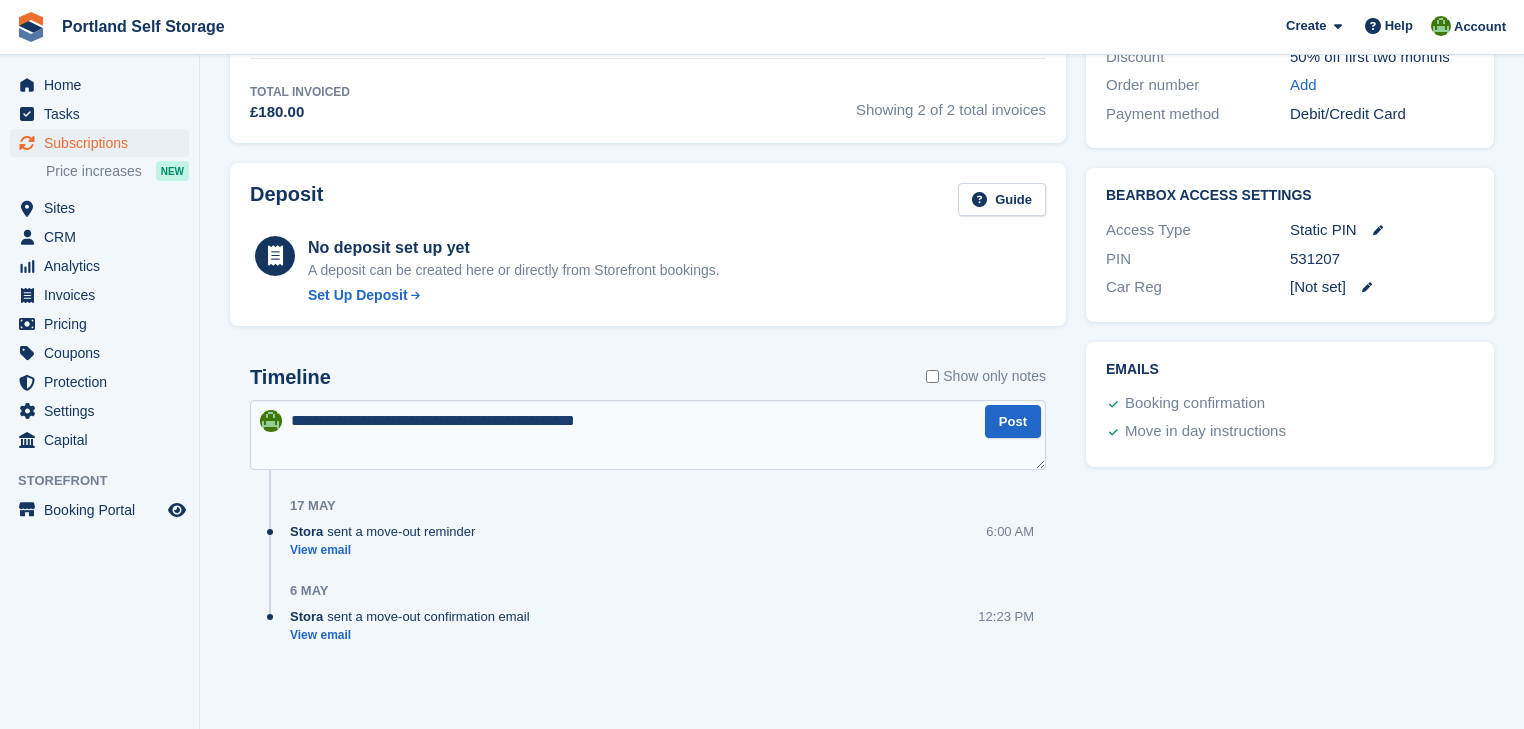 click on "**********" at bounding box center (648, 435) 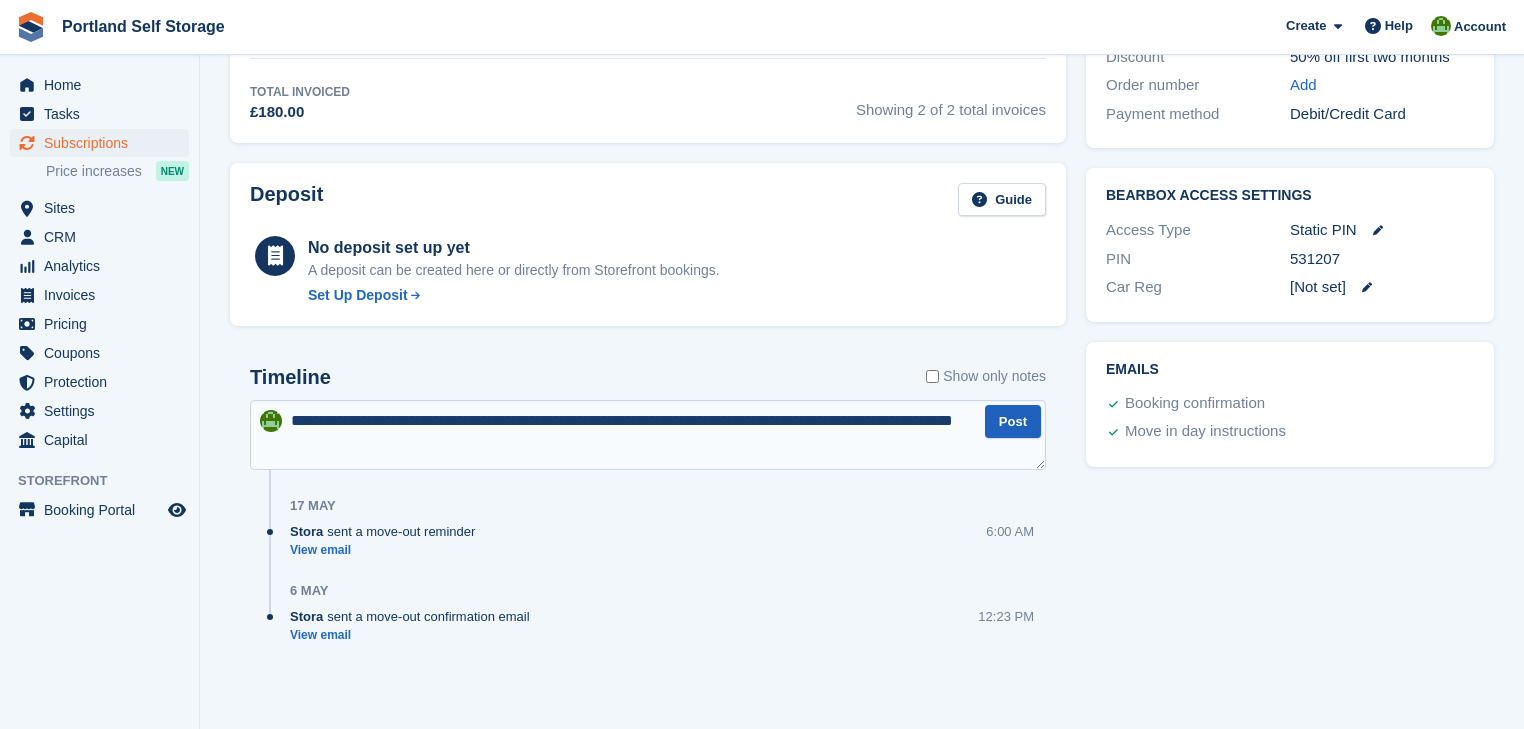 type on "**********" 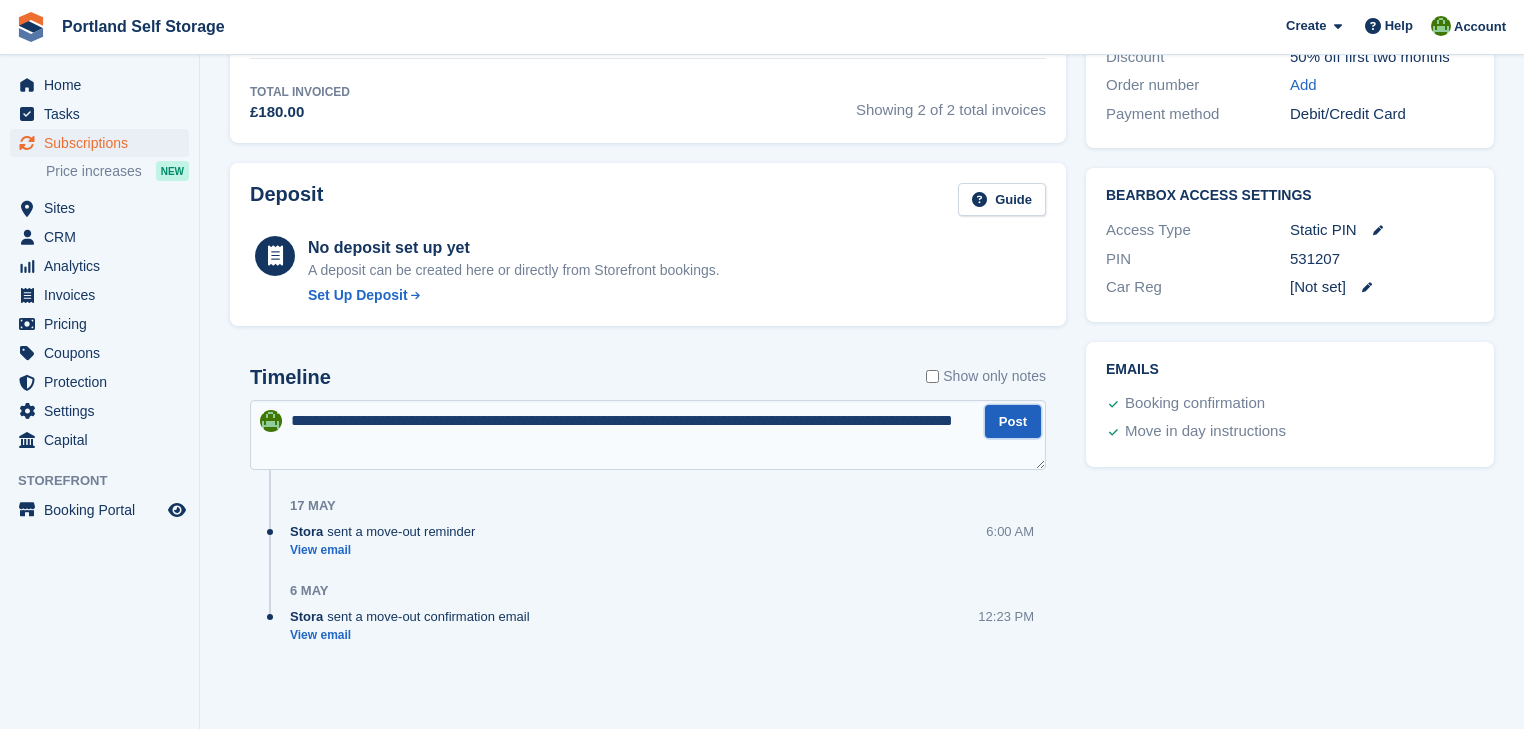 click on "Post" at bounding box center [1013, 421] 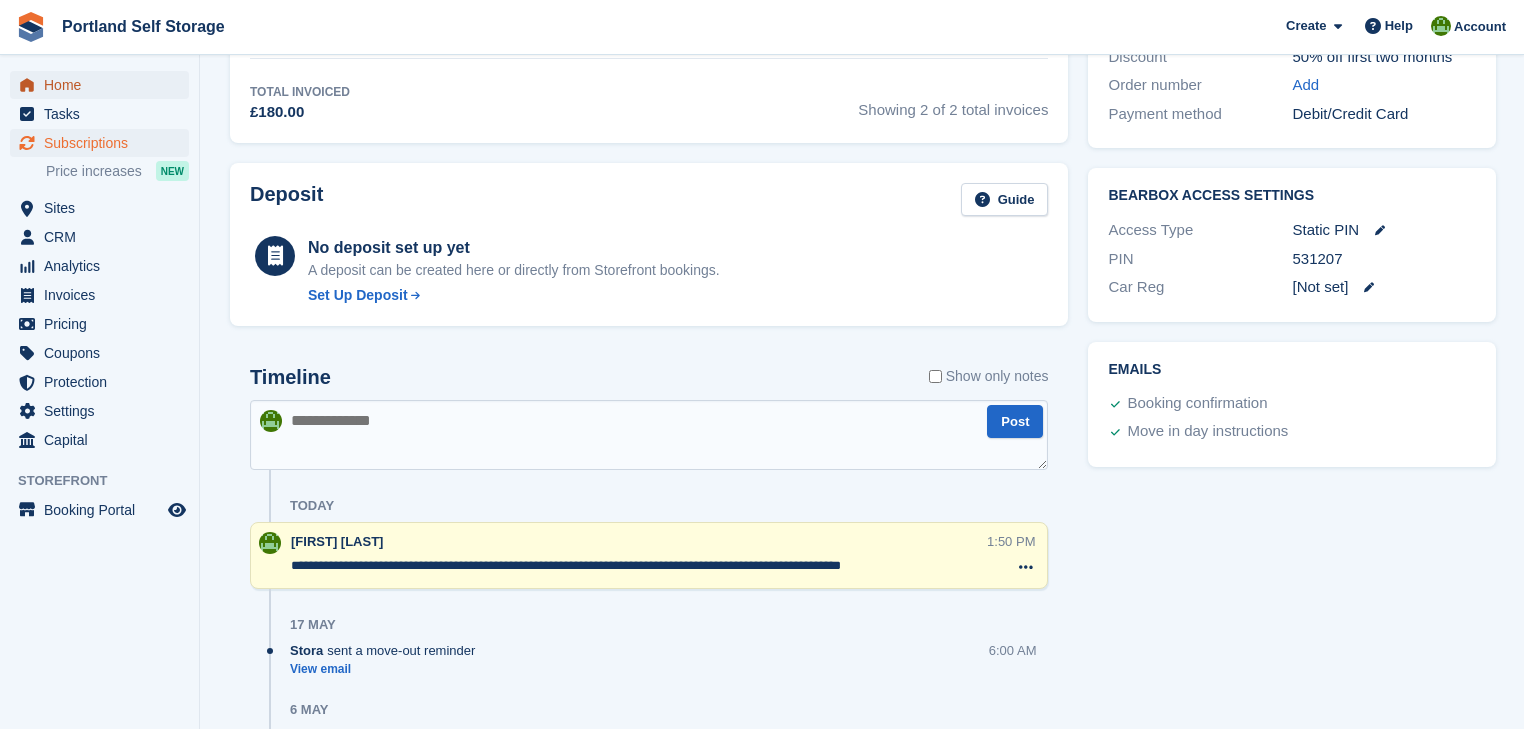 click on "Home" at bounding box center [104, 85] 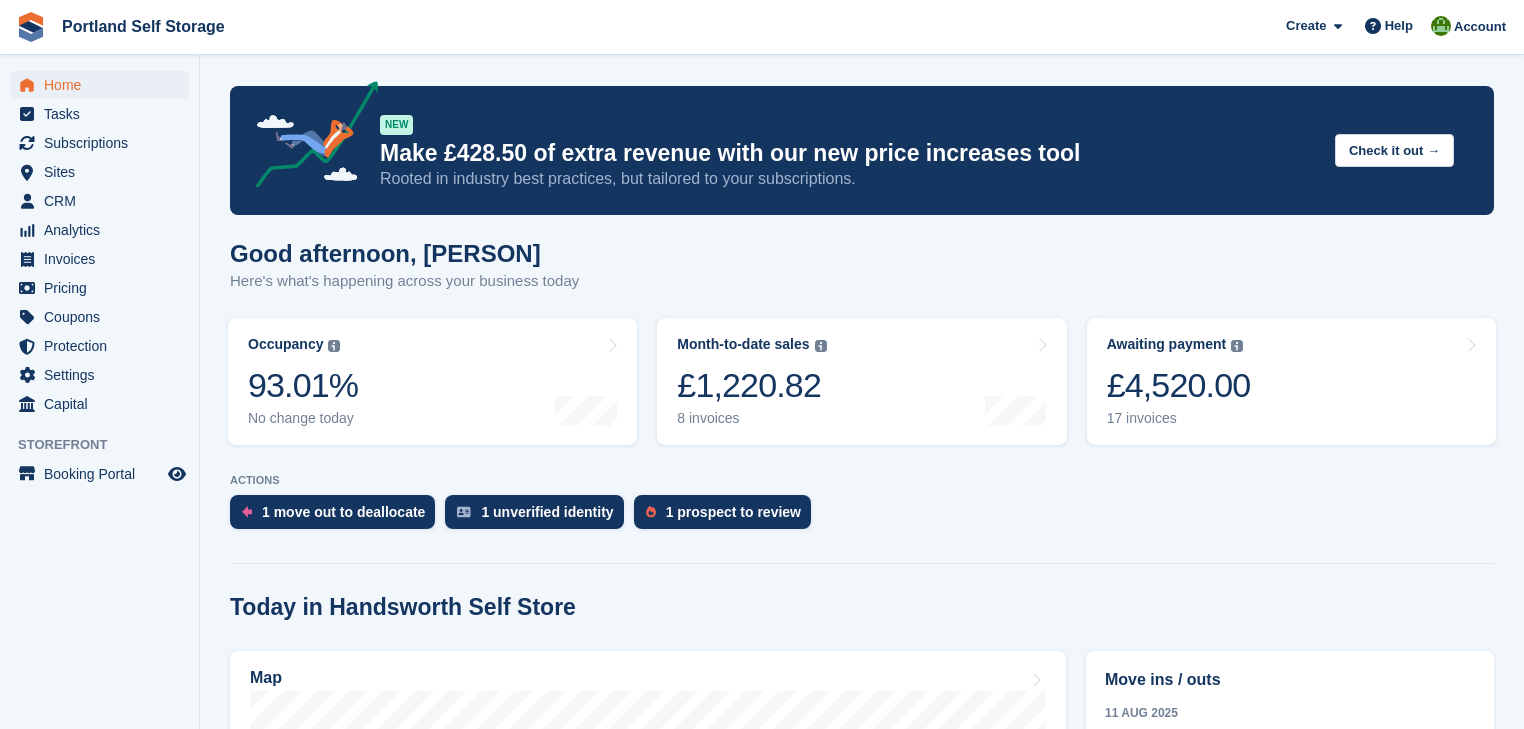 scroll, scrollTop: 0, scrollLeft: 0, axis: both 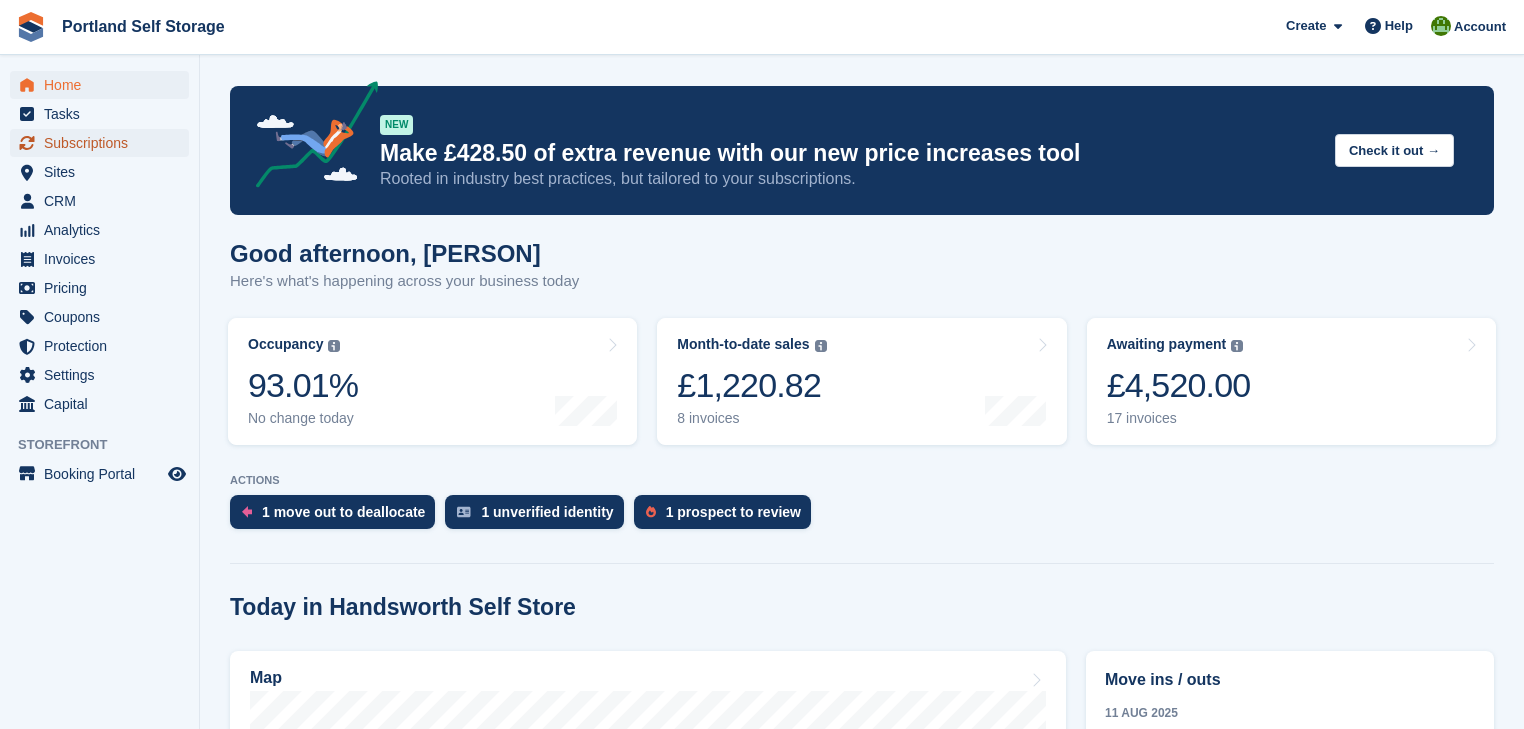 click on "Subscriptions" at bounding box center (104, 143) 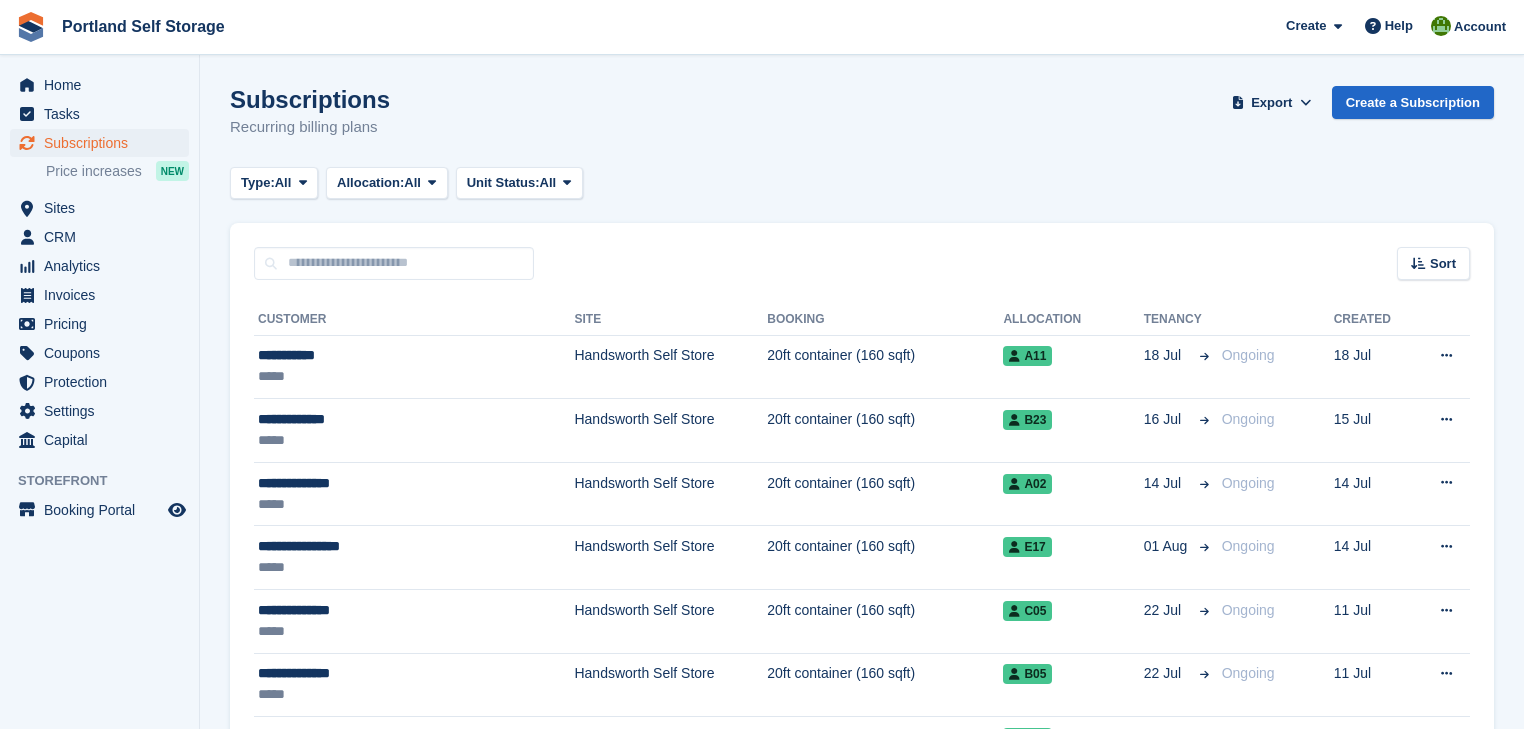 scroll, scrollTop: 0, scrollLeft: 0, axis: both 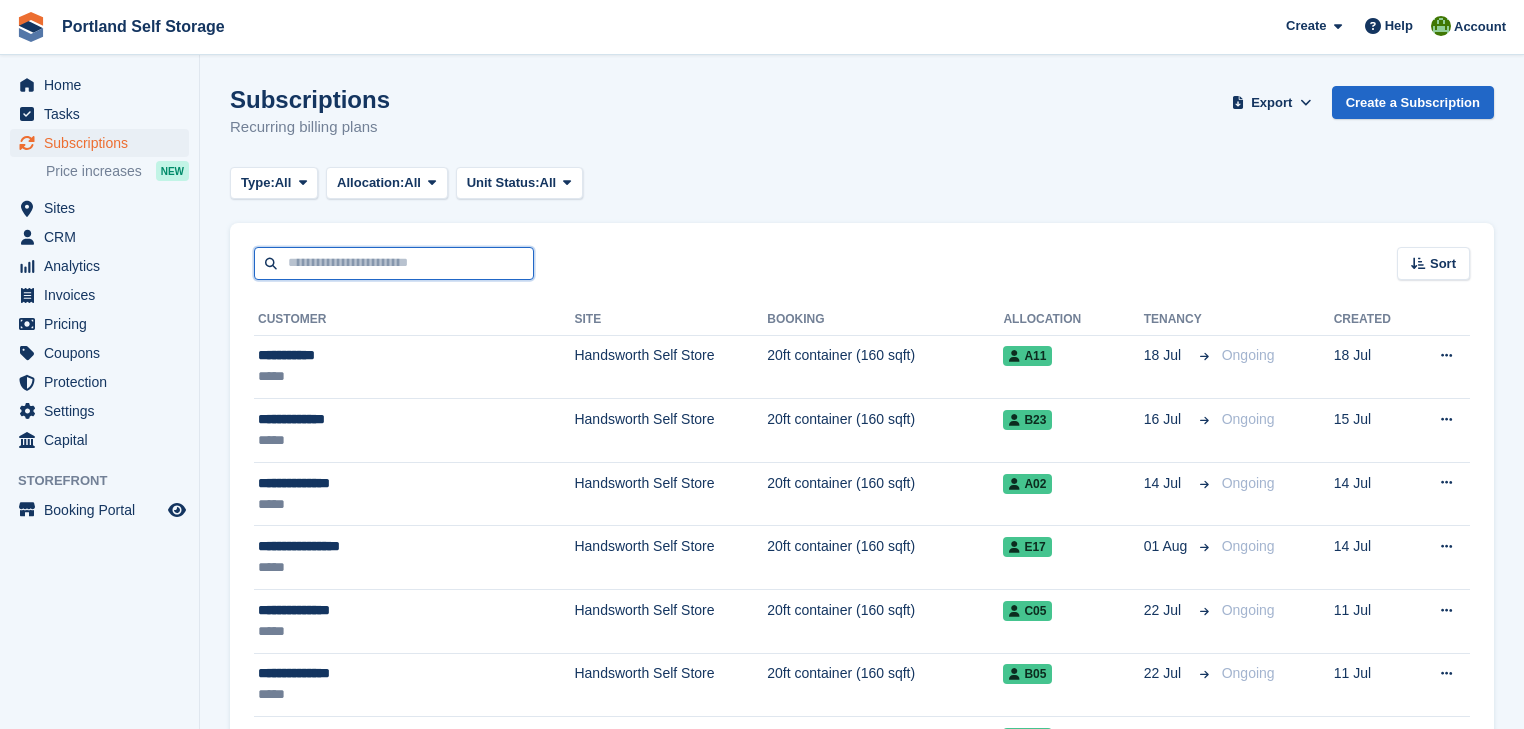 click at bounding box center (394, 263) 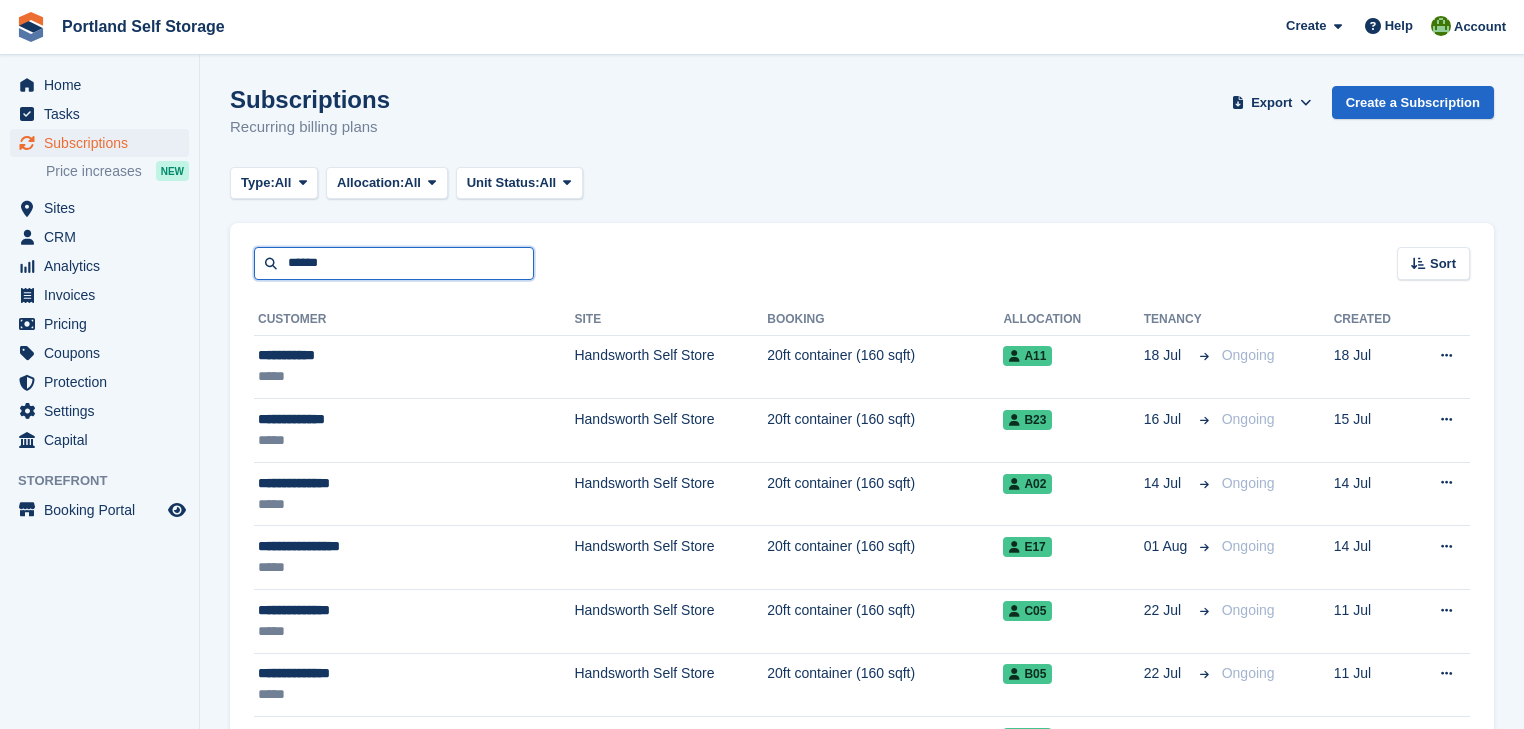 type on "******" 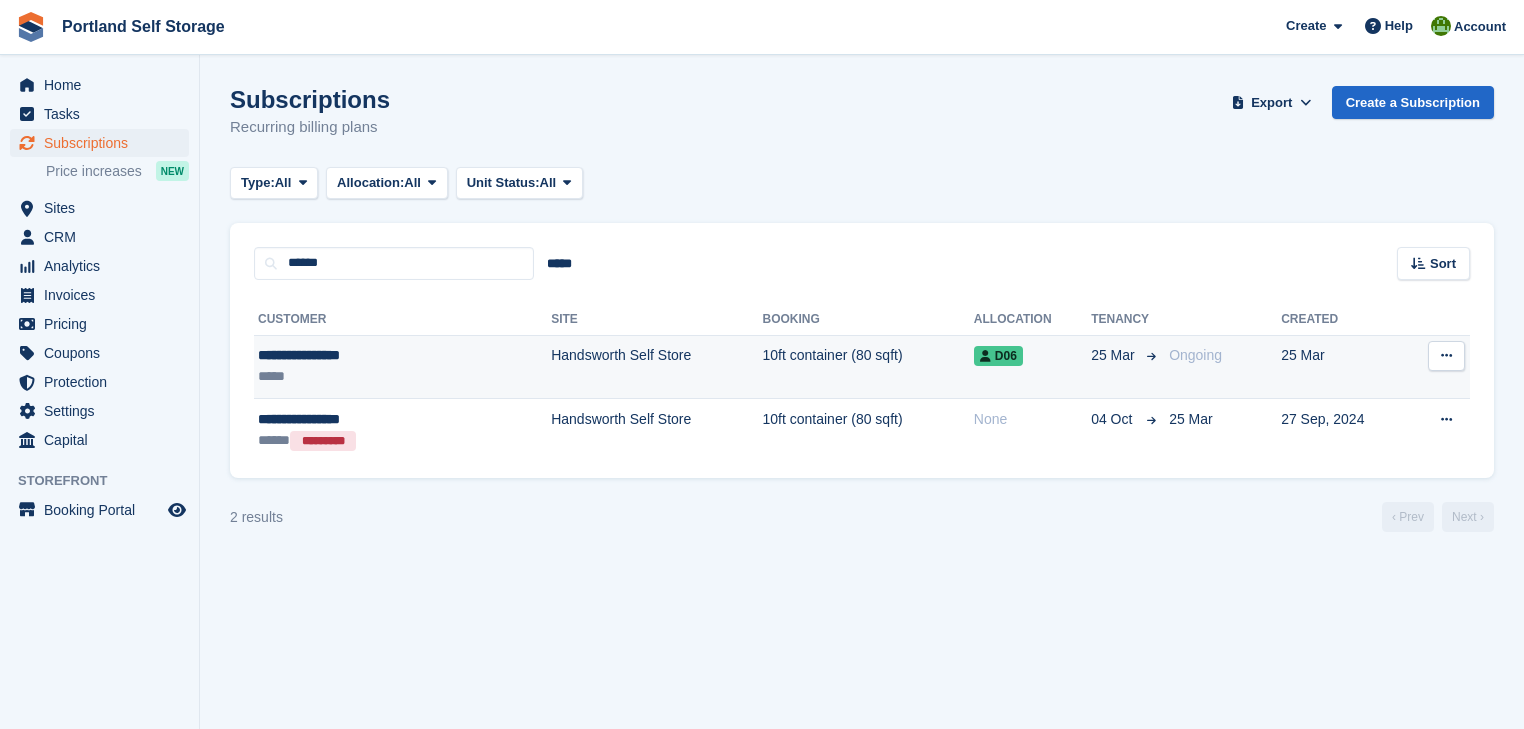 click on "Handsworth Self Store" at bounding box center [656, 367] 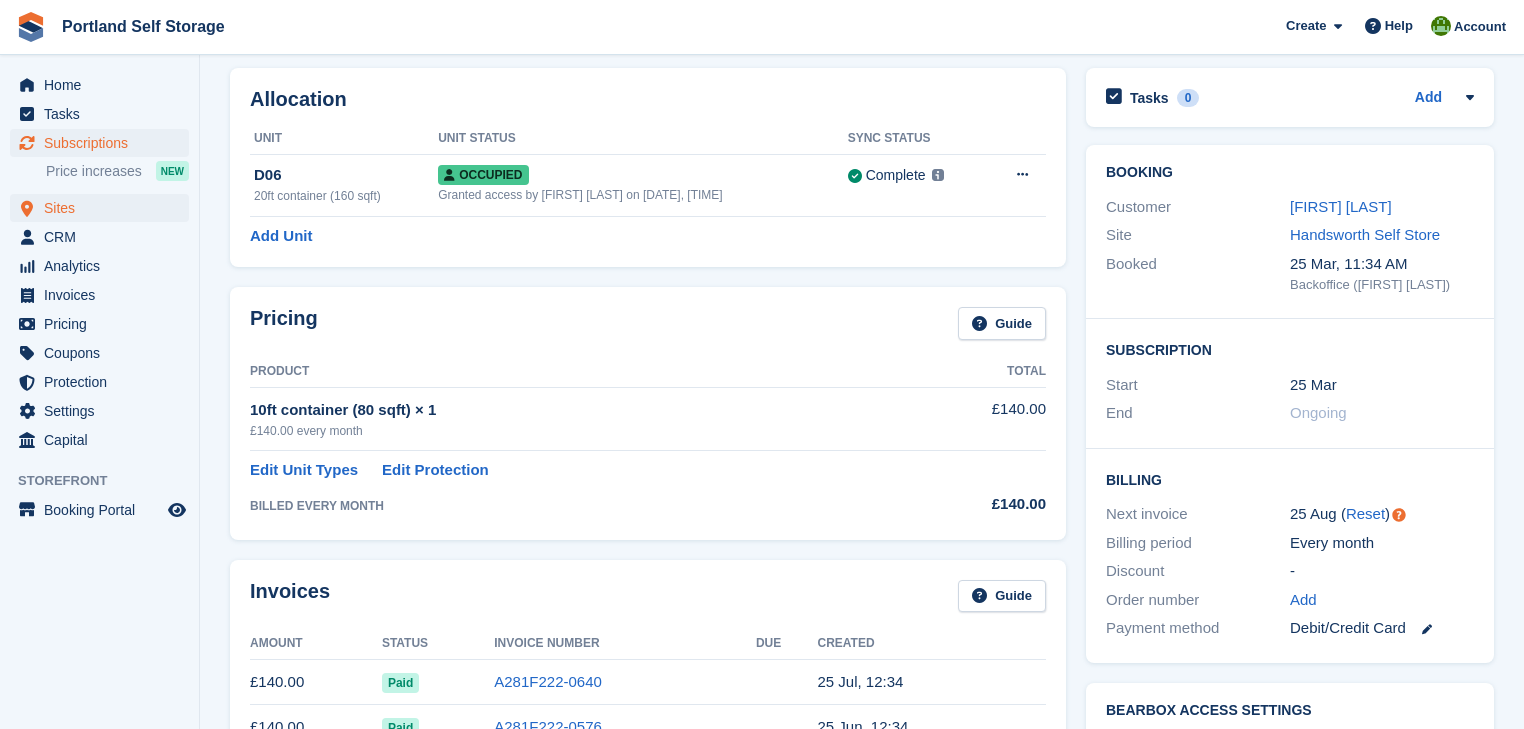scroll, scrollTop: 0, scrollLeft: 0, axis: both 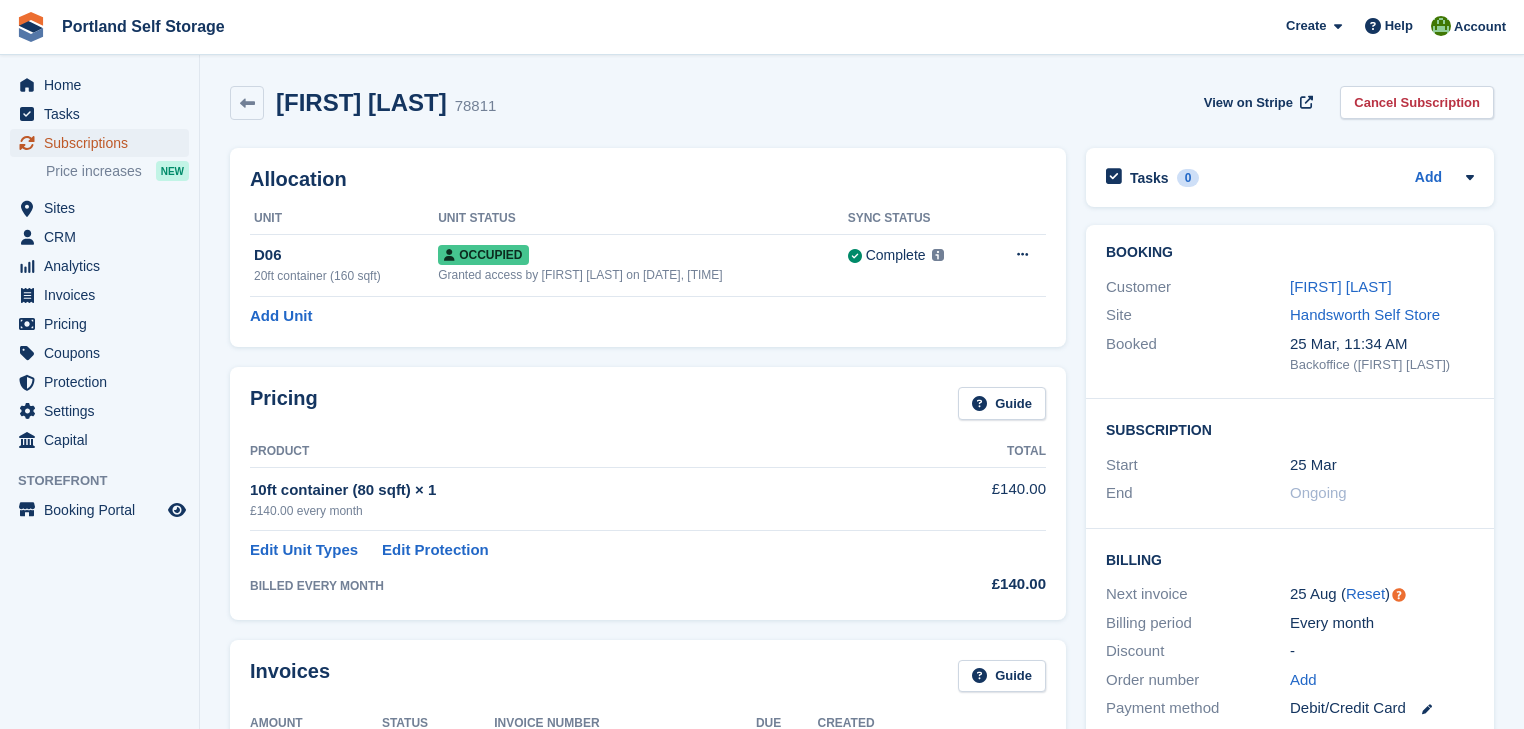 click on "Subscriptions" at bounding box center (104, 143) 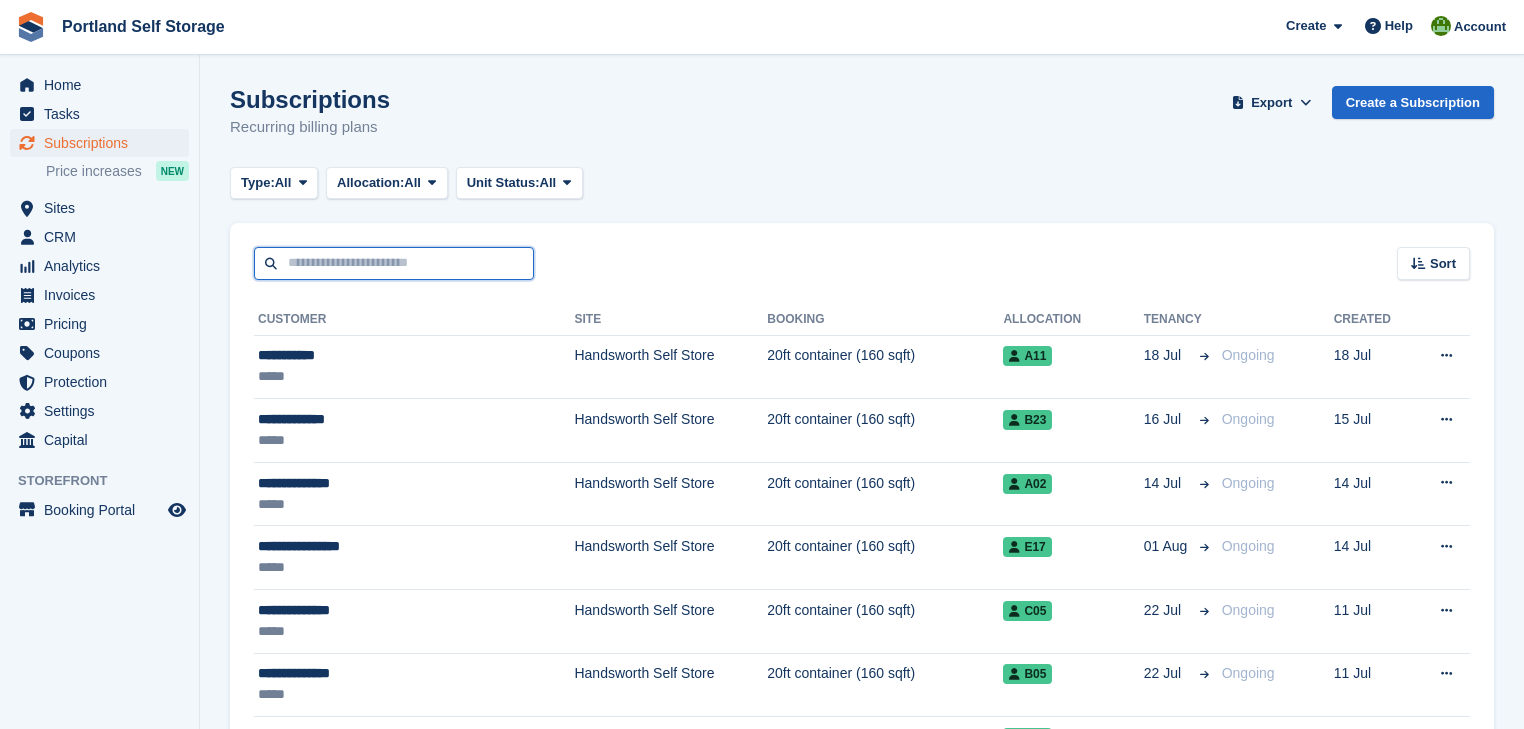 click at bounding box center (394, 263) 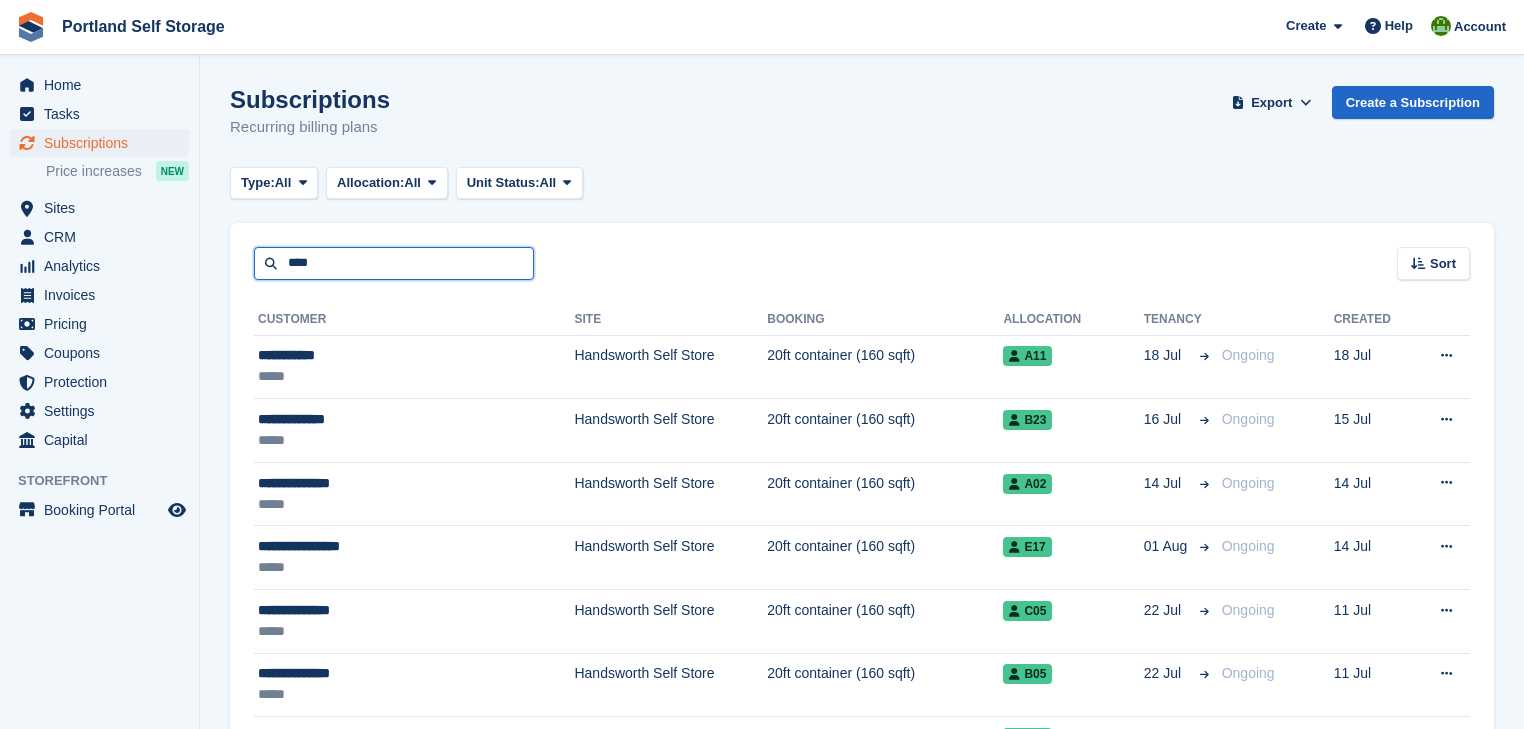 type on "*****" 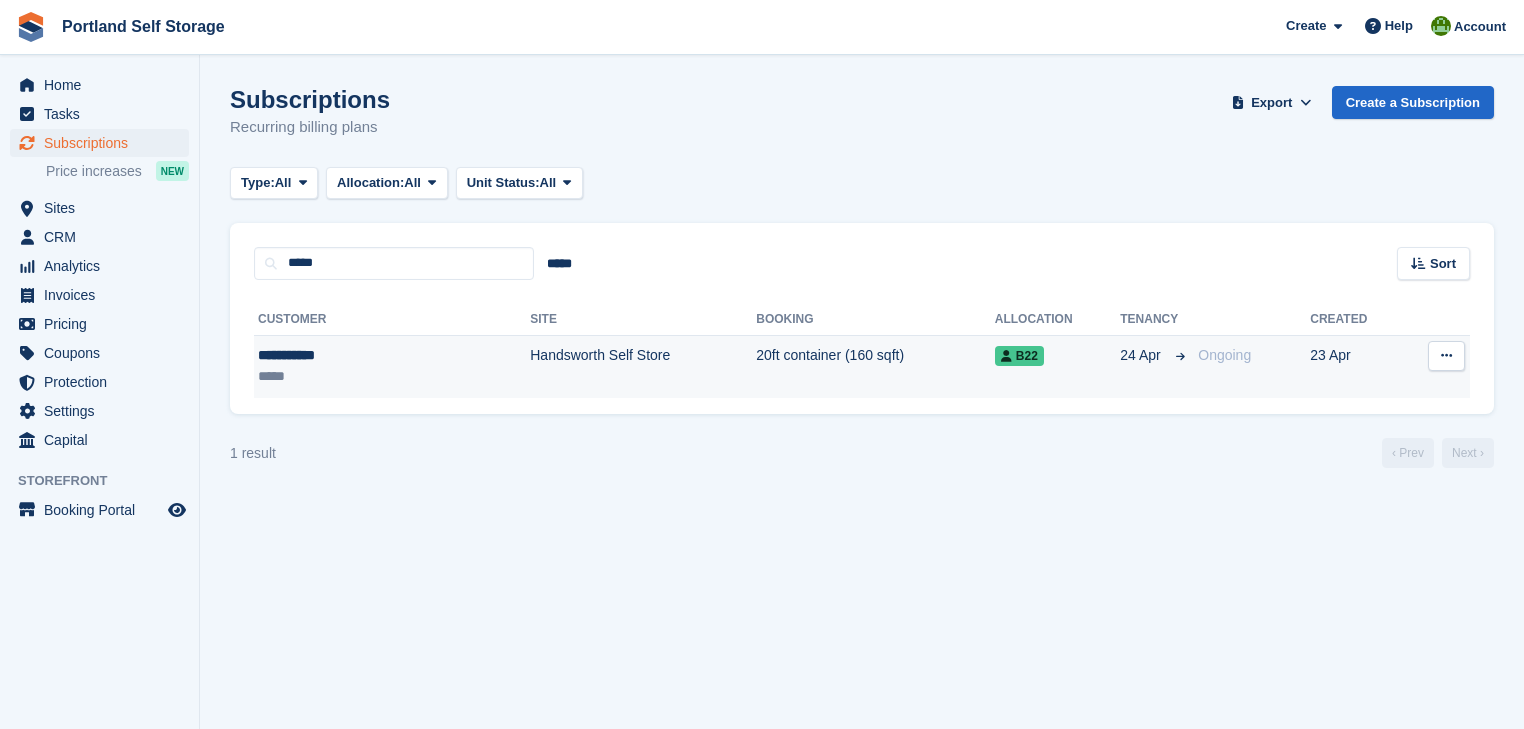 click on "Handsworth Self Store" at bounding box center [643, 366] 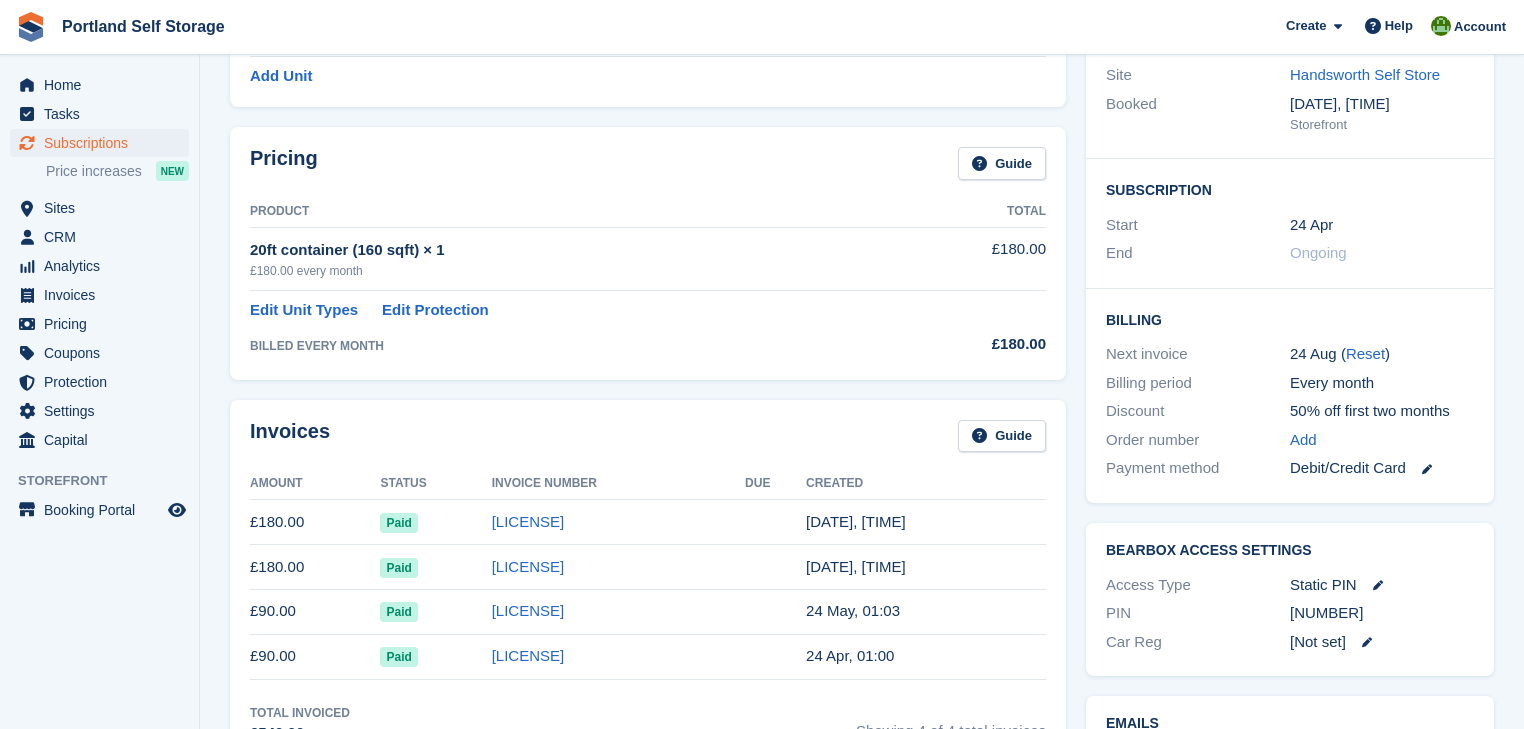 scroll, scrollTop: 80, scrollLeft: 0, axis: vertical 